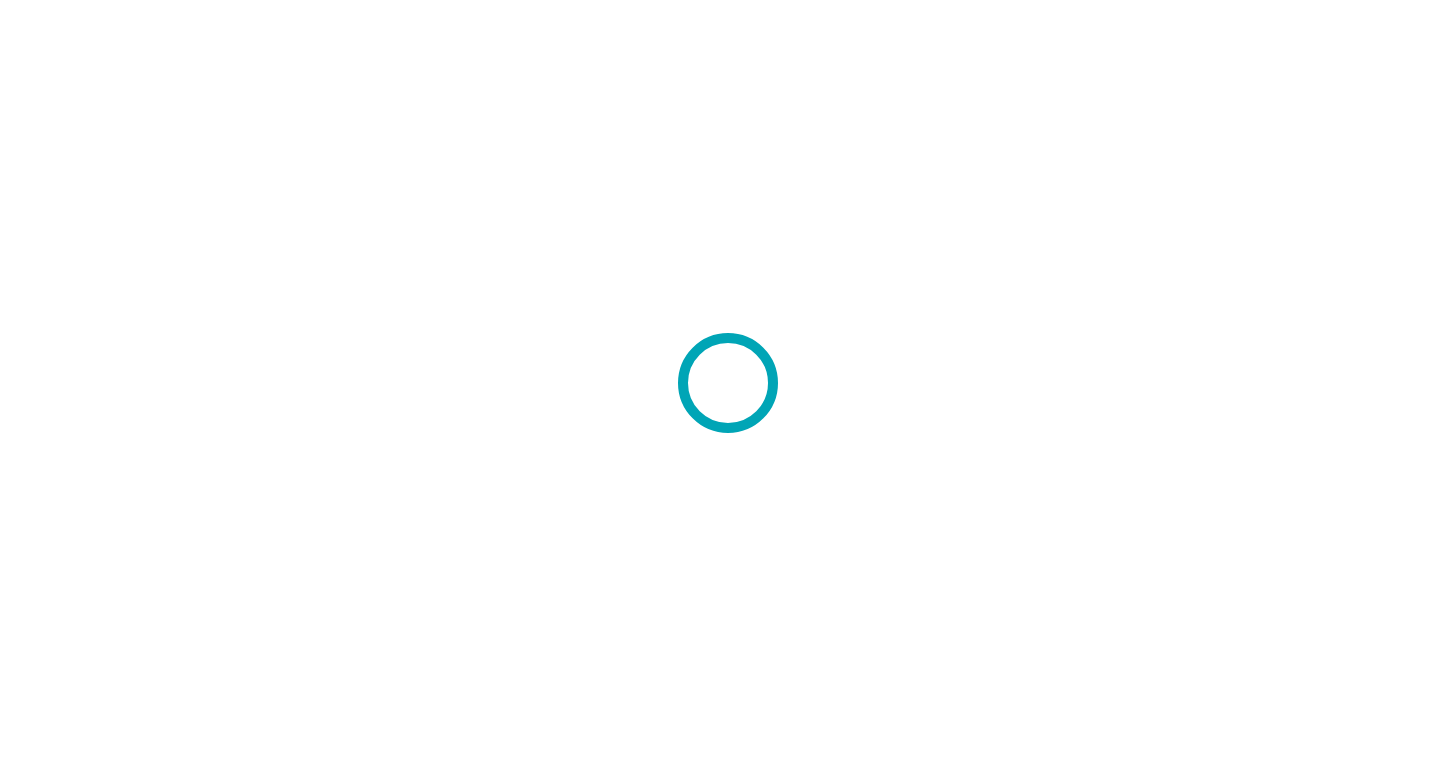 scroll, scrollTop: 0, scrollLeft: 0, axis: both 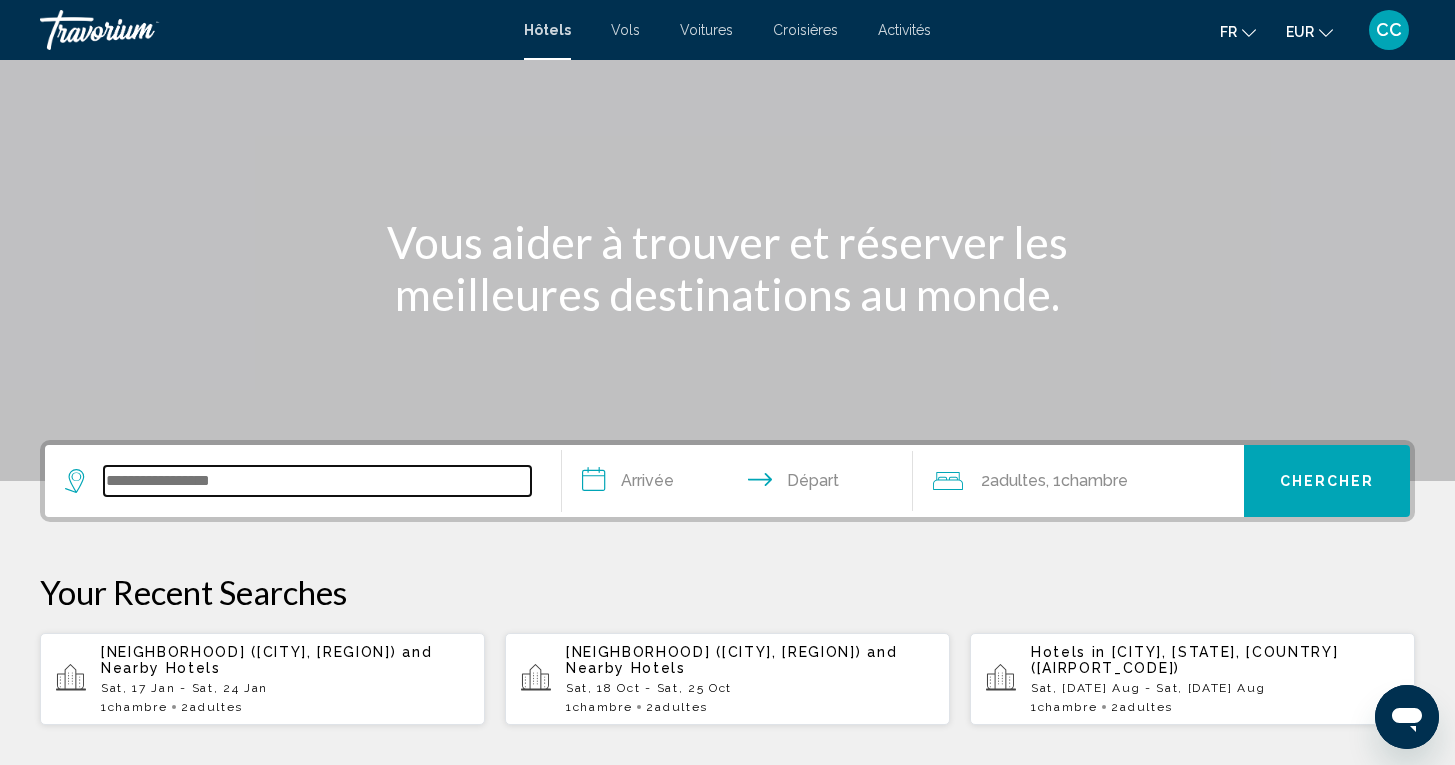 click at bounding box center (317, 481) 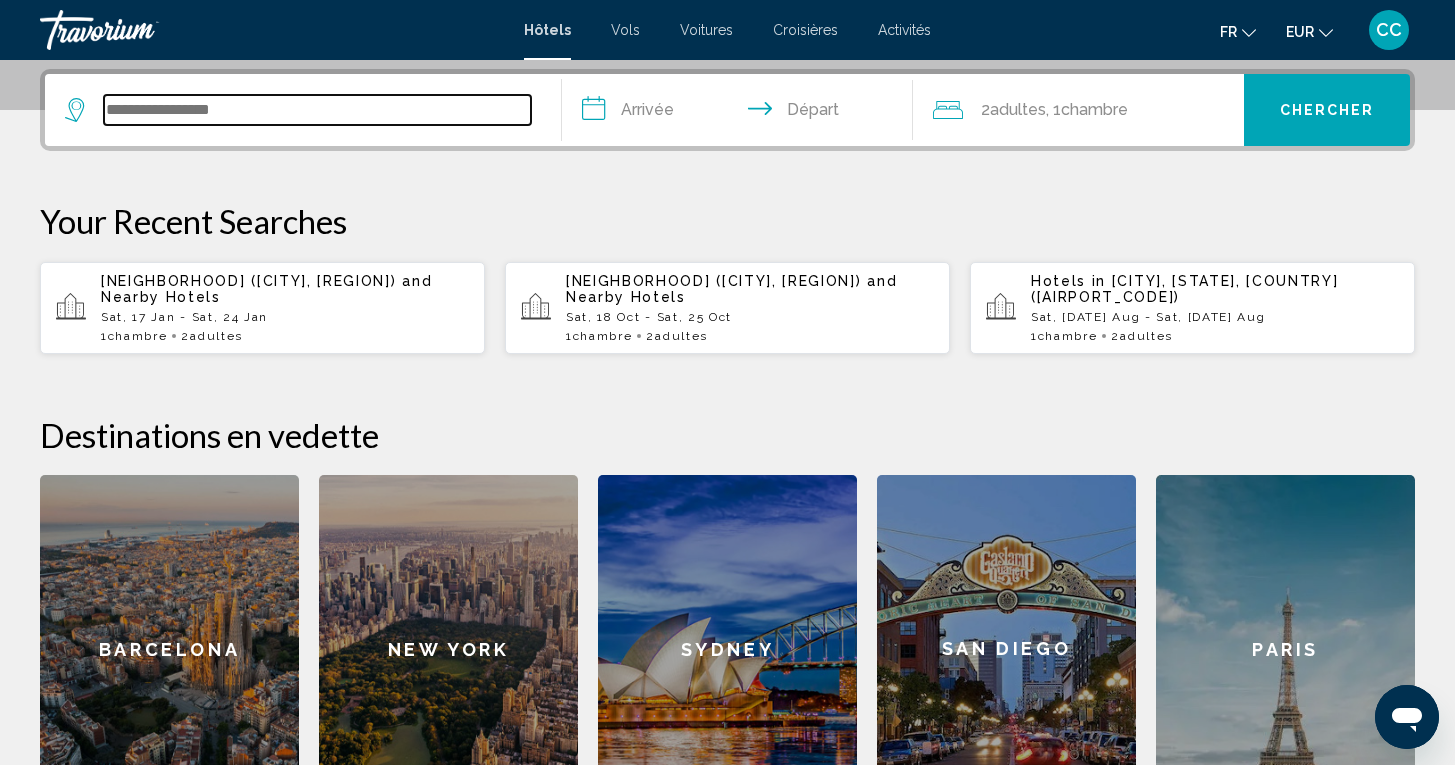 scroll, scrollTop: 494, scrollLeft: 0, axis: vertical 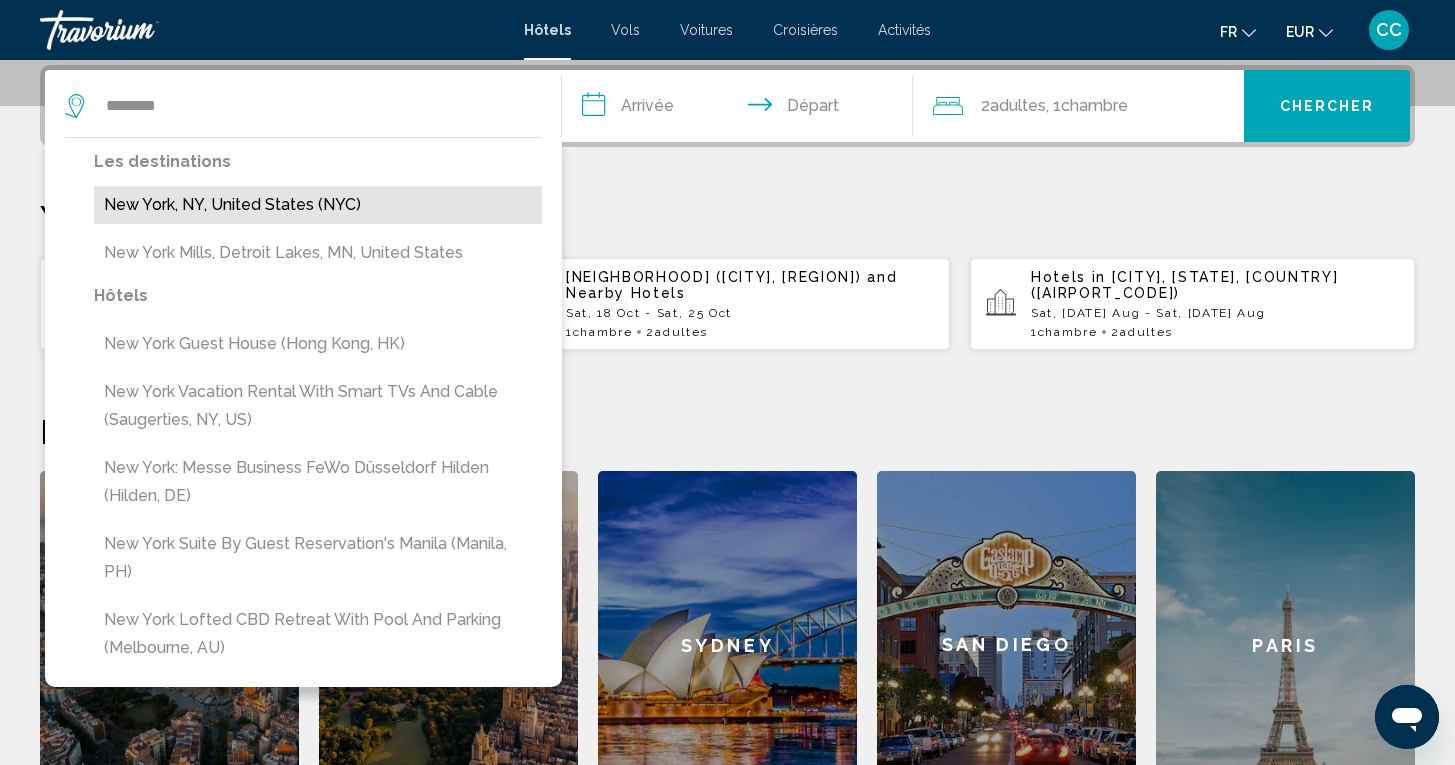 click on "New York, NY, United States (NYC)" at bounding box center (318, 205) 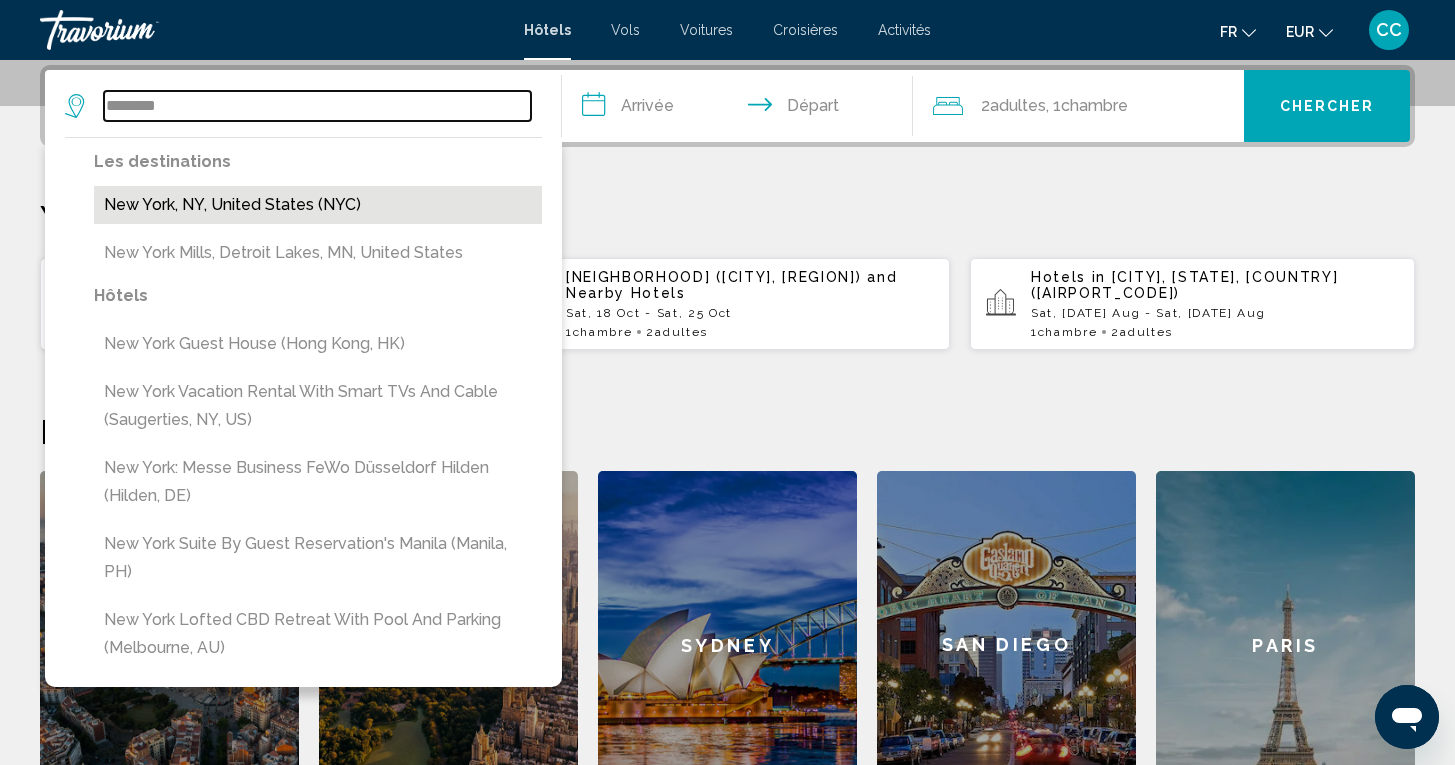 type on "**********" 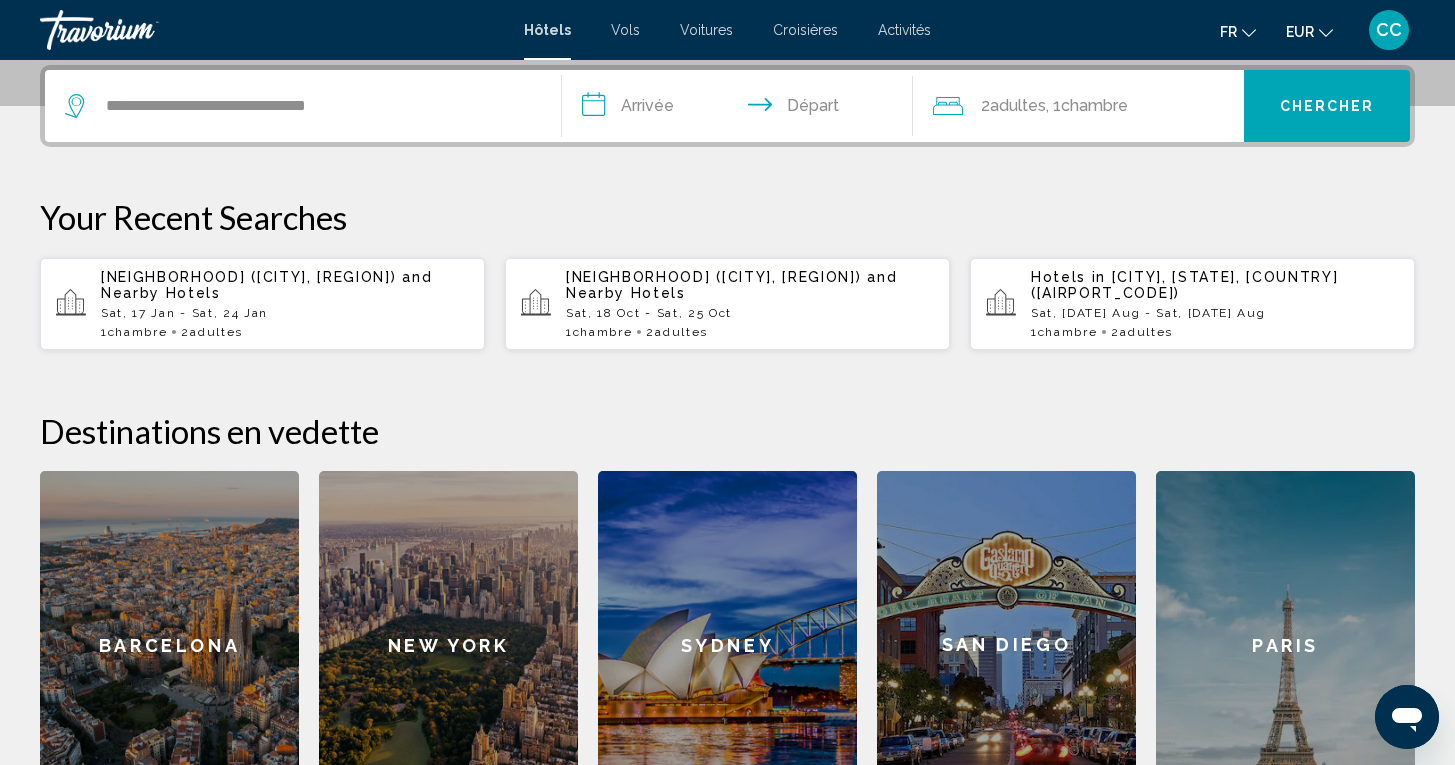 click on "**********" at bounding box center (741, 109) 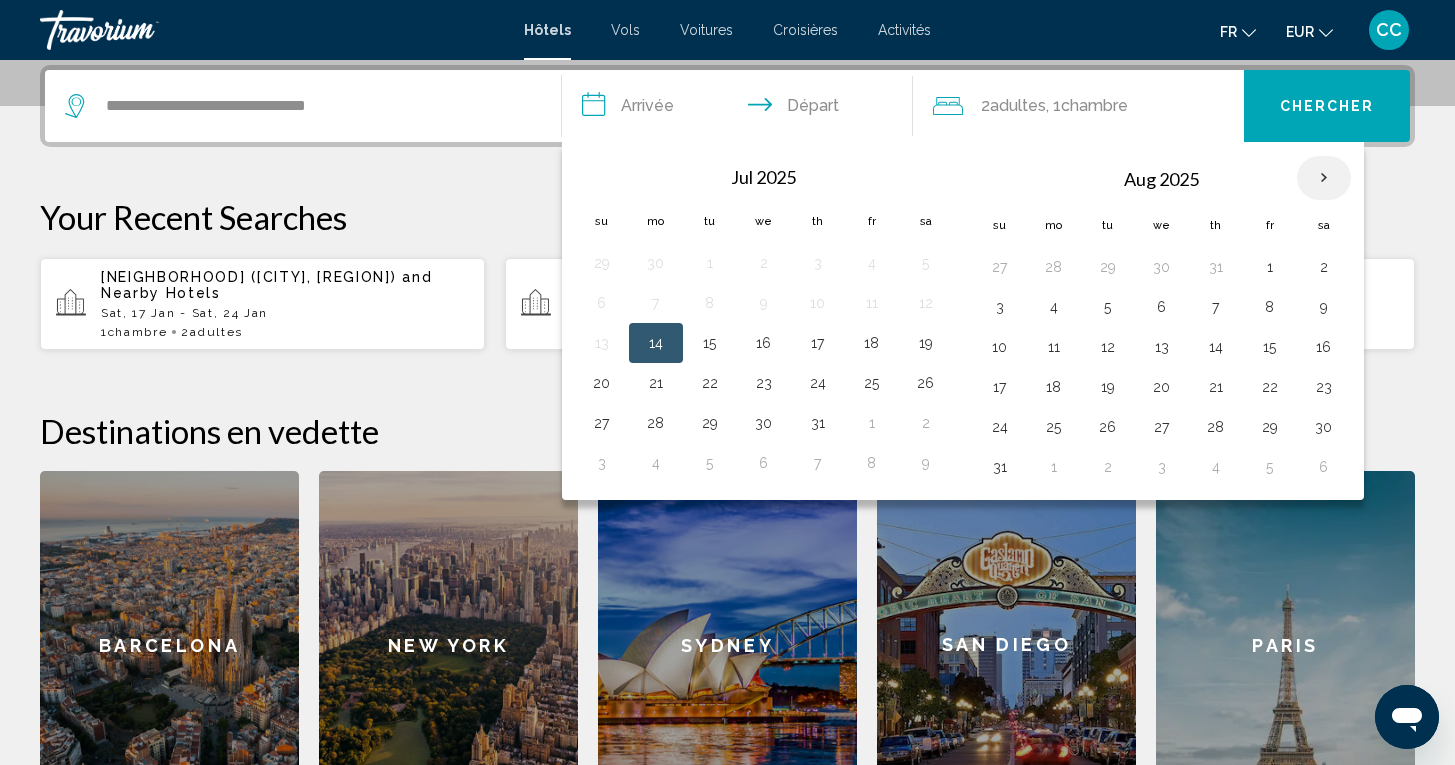click at bounding box center [1324, 178] 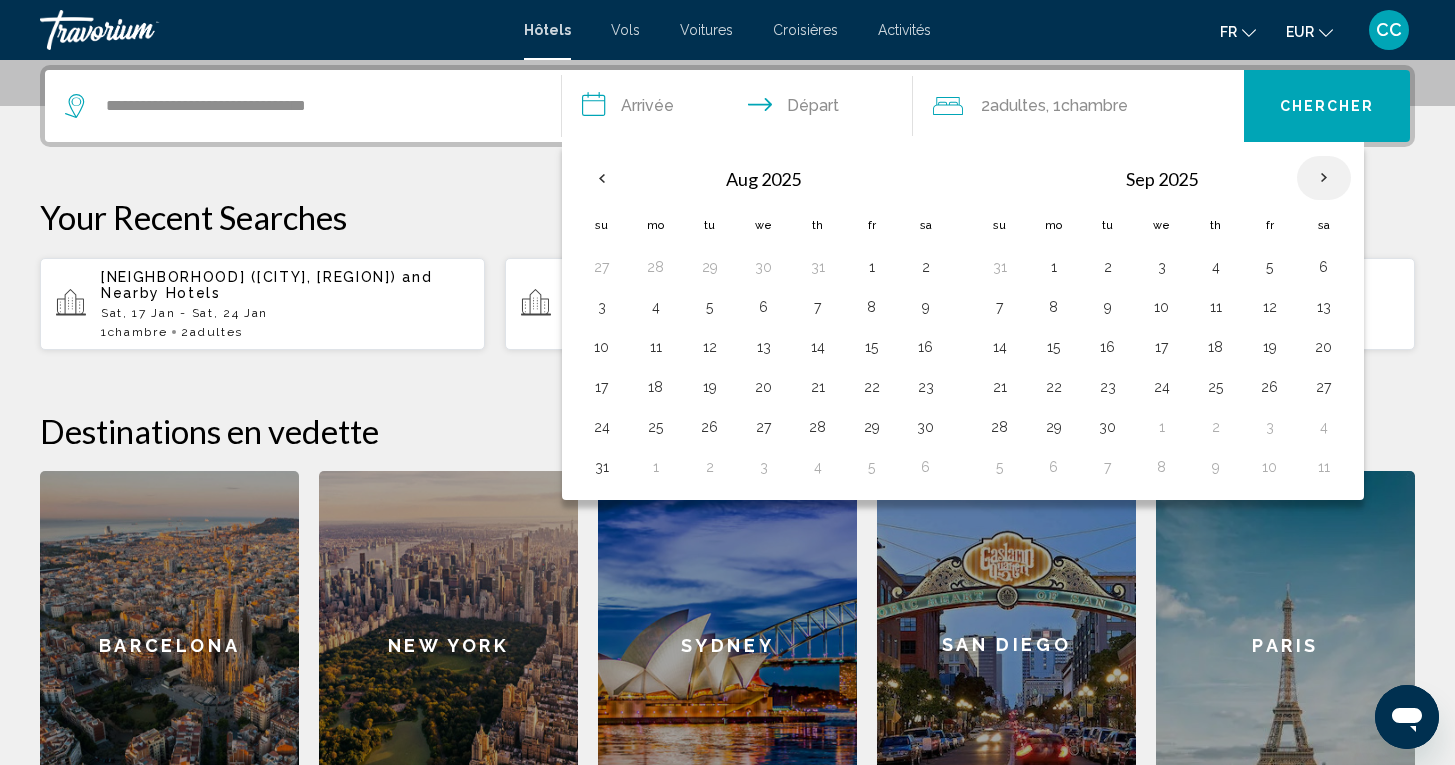 click at bounding box center (1324, 178) 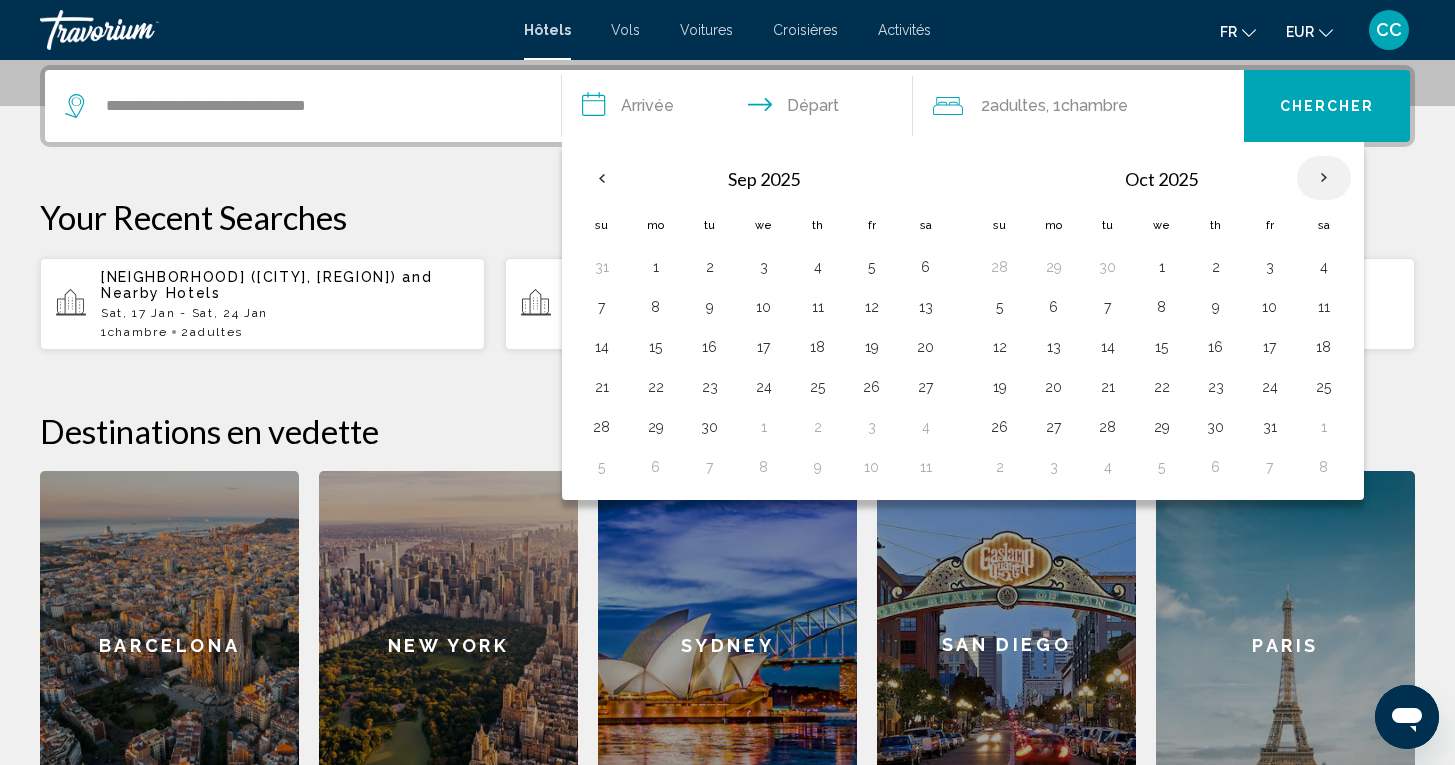 click at bounding box center (1324, 178) 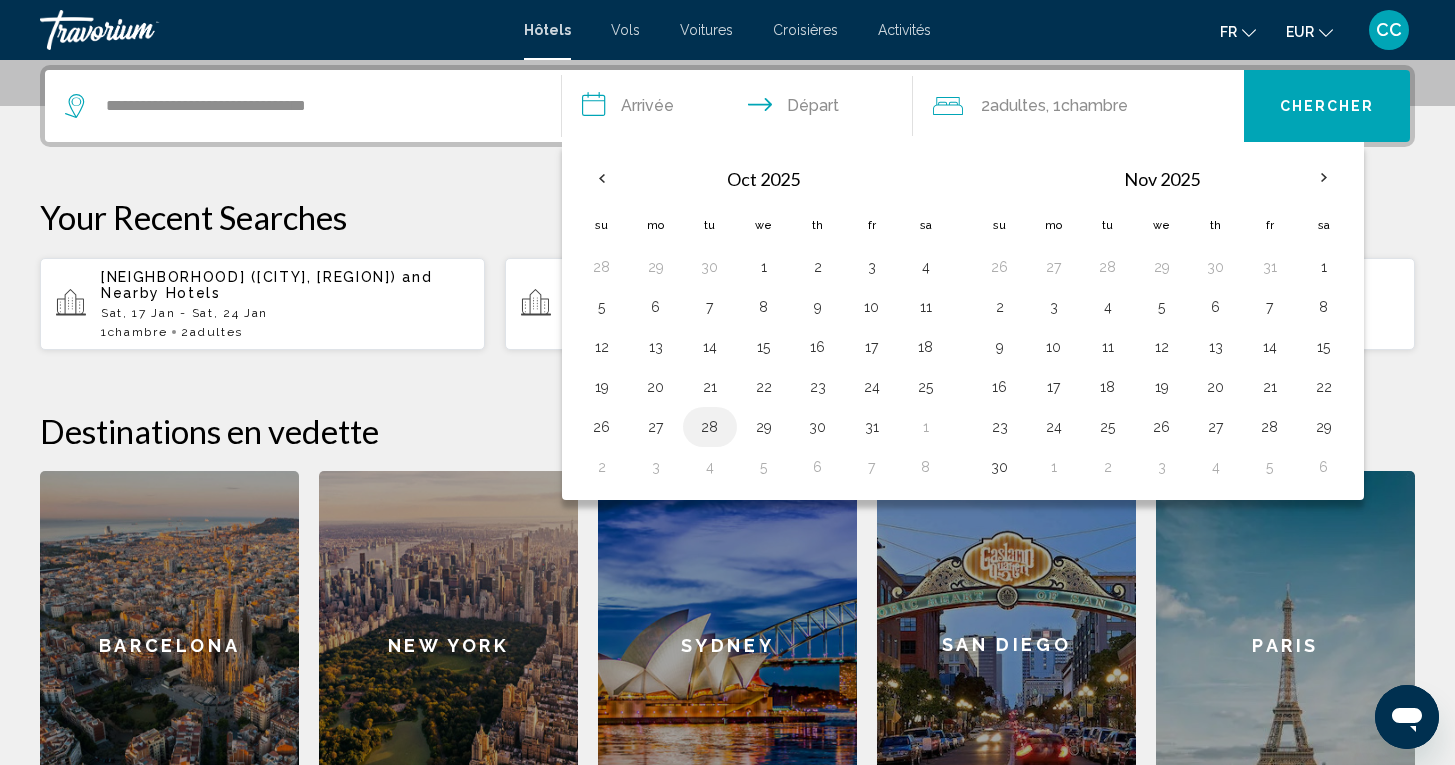 click on "28" at bounding box center [710, 427] 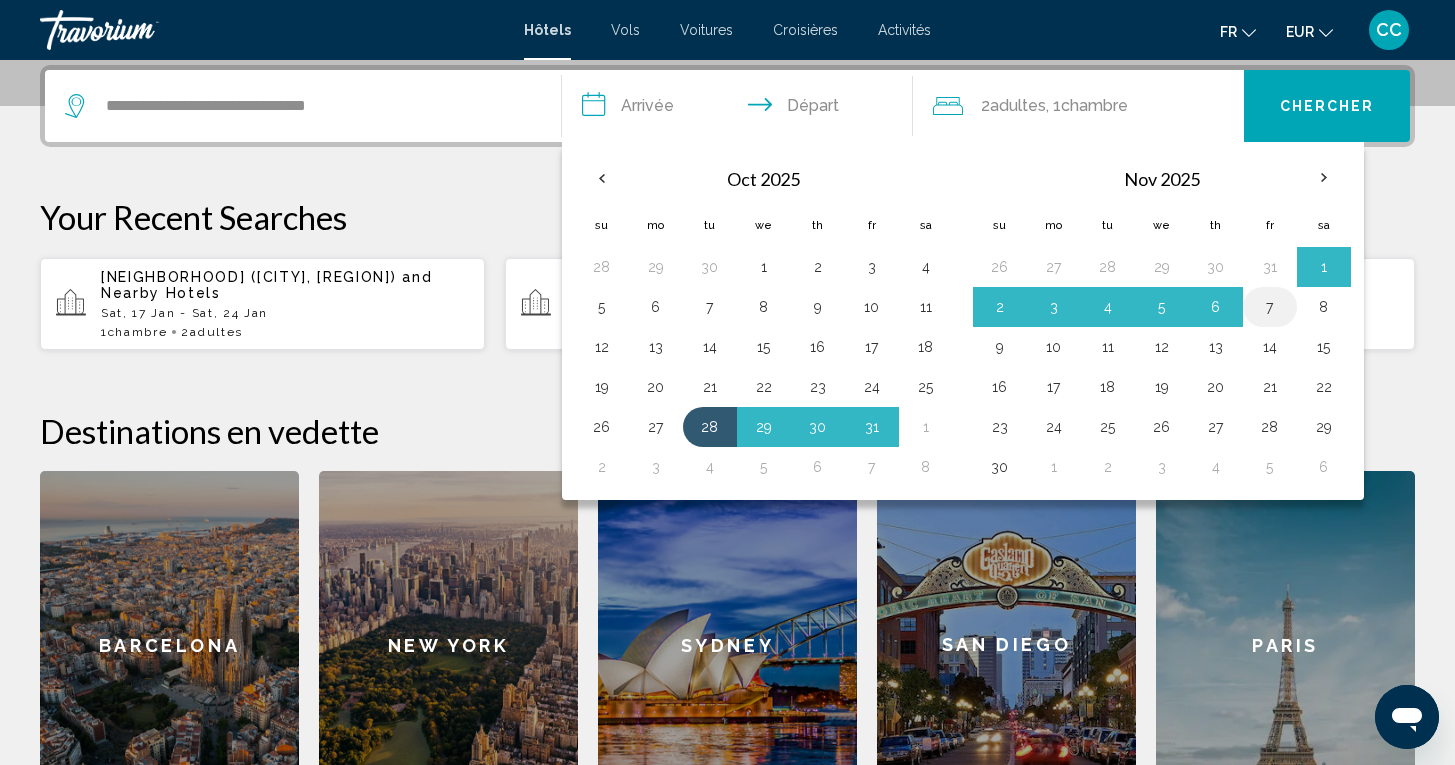 click on "7" at bounding box center [1270, 307] 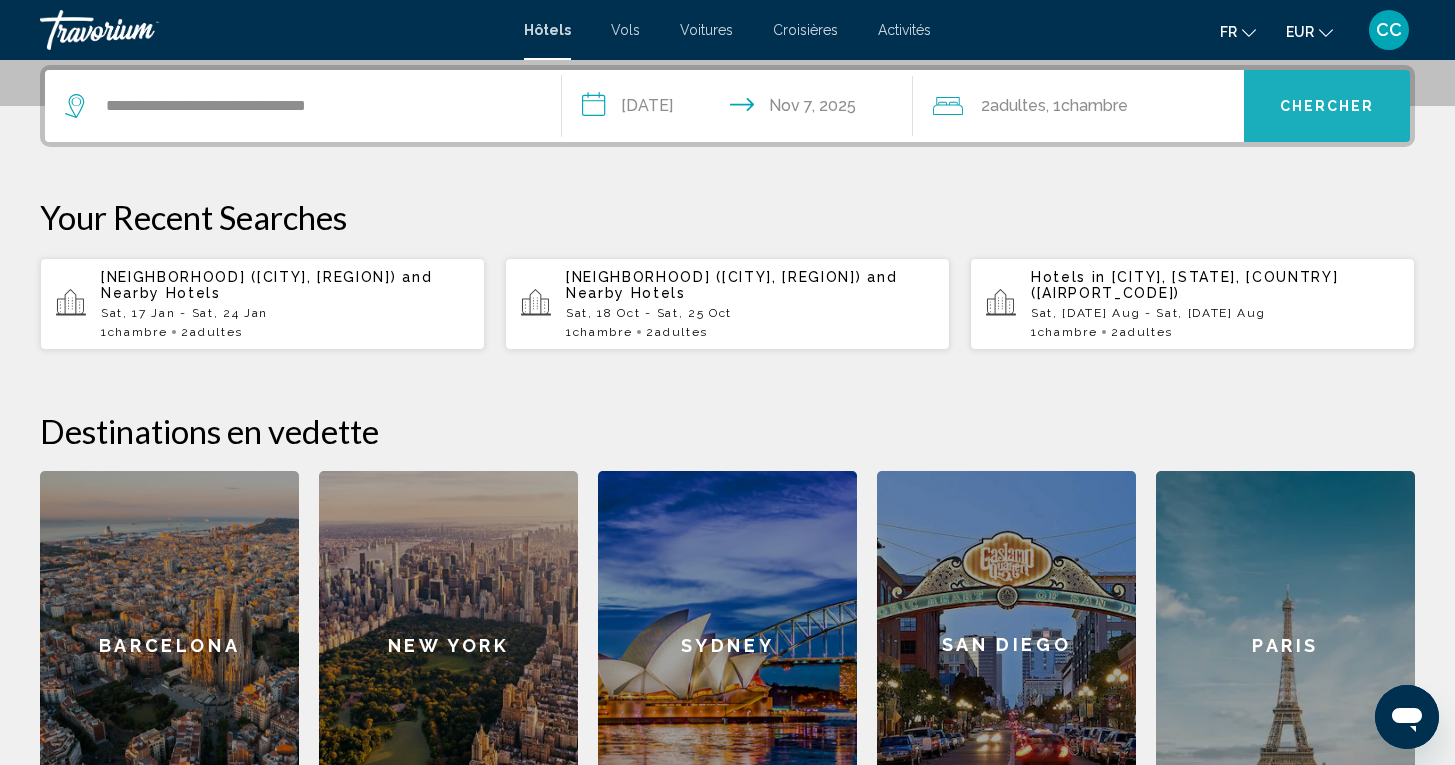 click on "Chercher" at bounding box center [1327, 107] 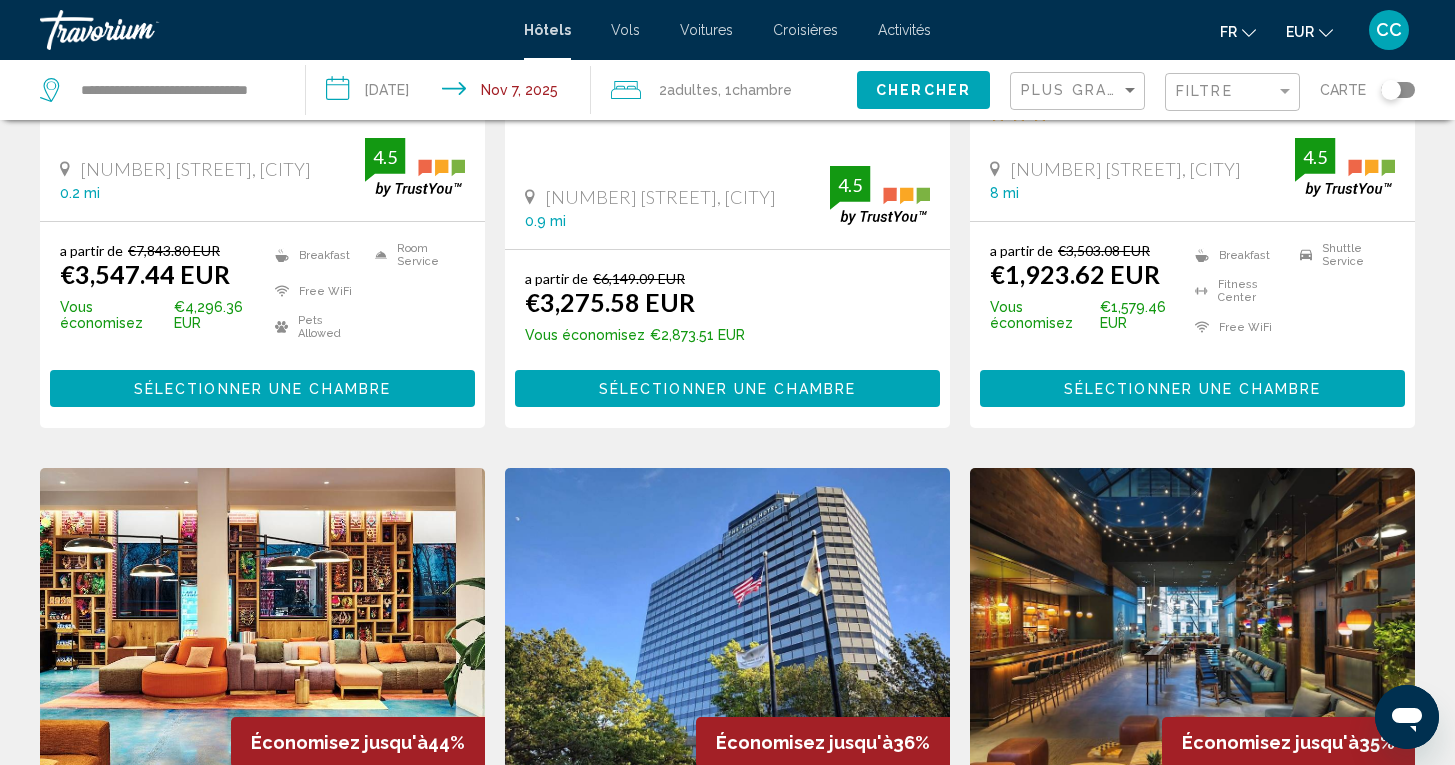 scroll, scrollTop: 0, scrollLeft: 0, axis: both 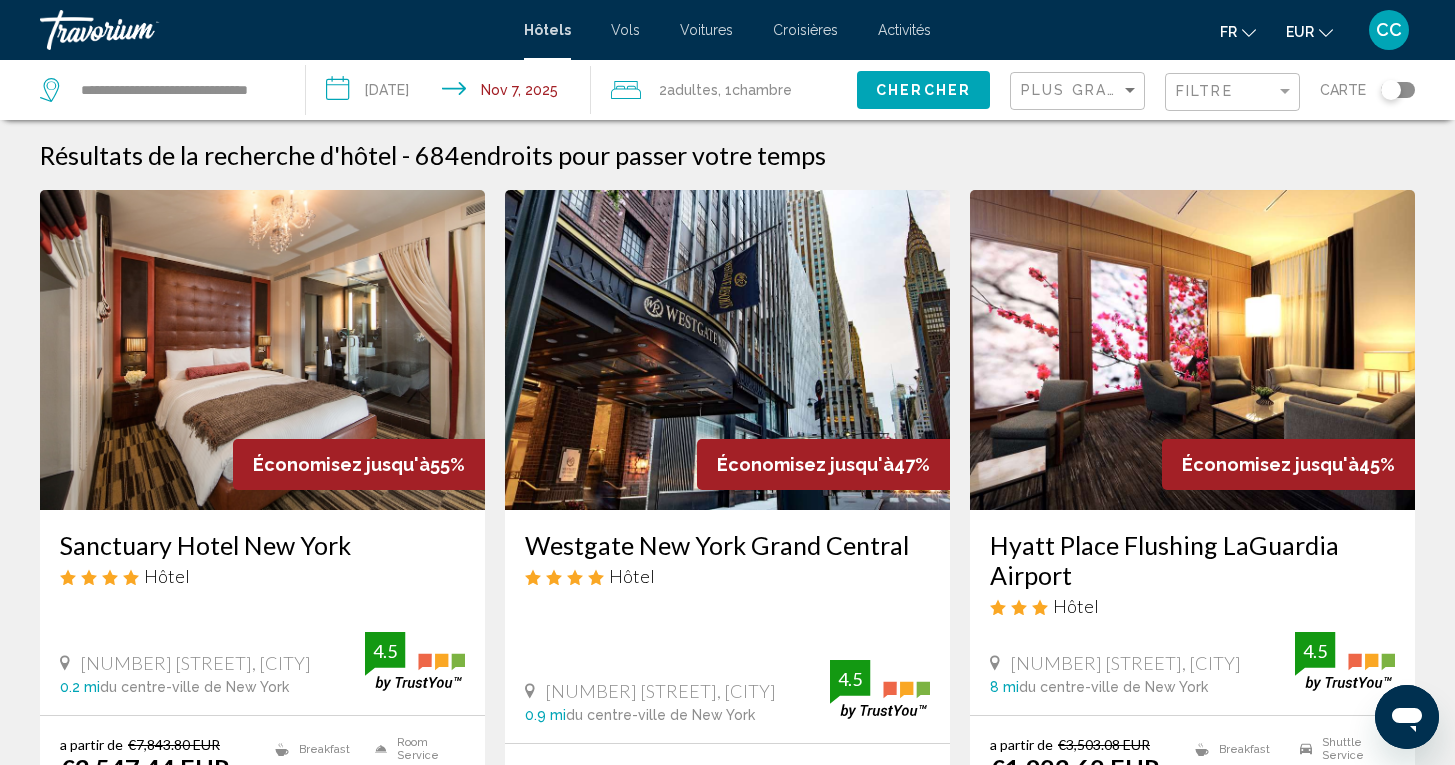click on "**********" at bounding box center [453, 93] 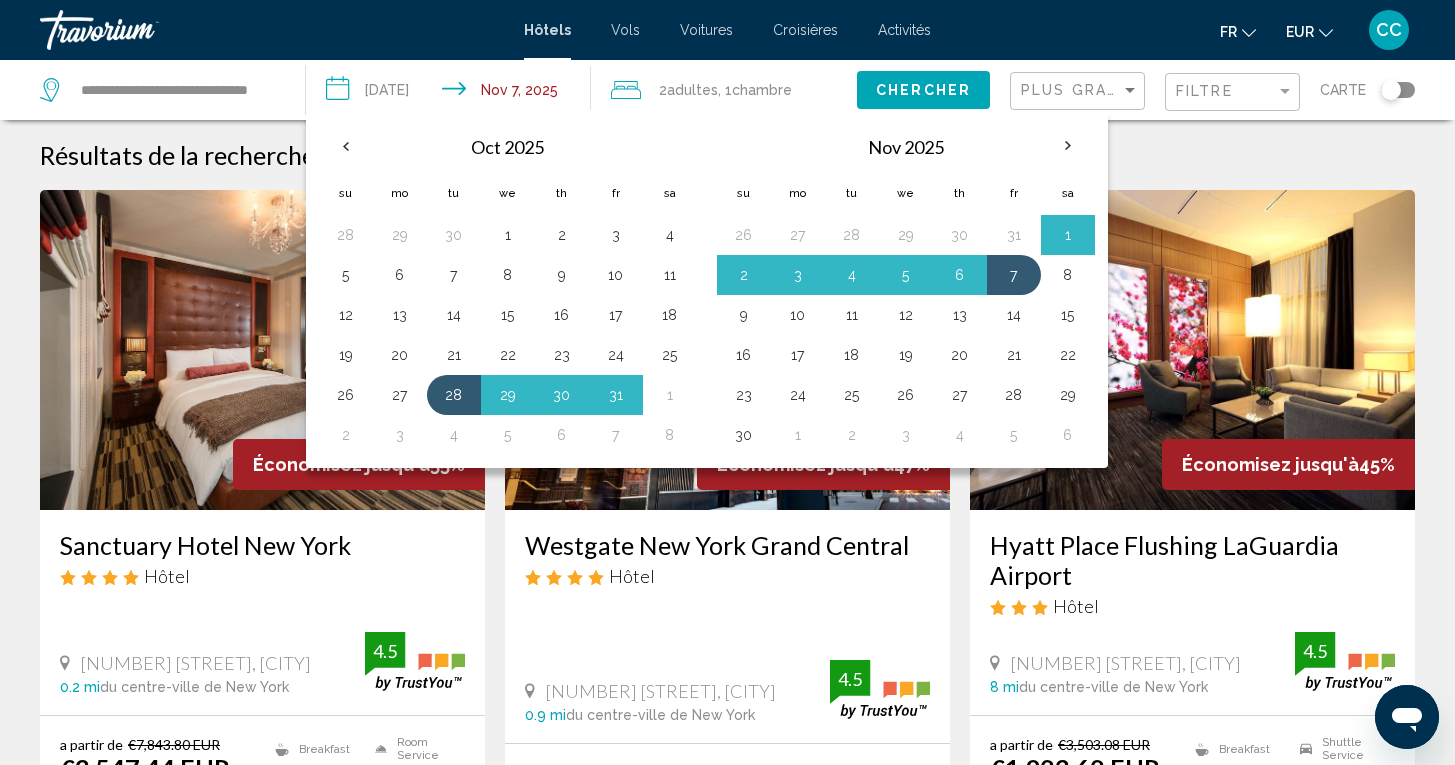 click on "Résultats de la recherche d'hôtel  -   684  endroits pour passer votre temps" at bounding box center [727, 155] 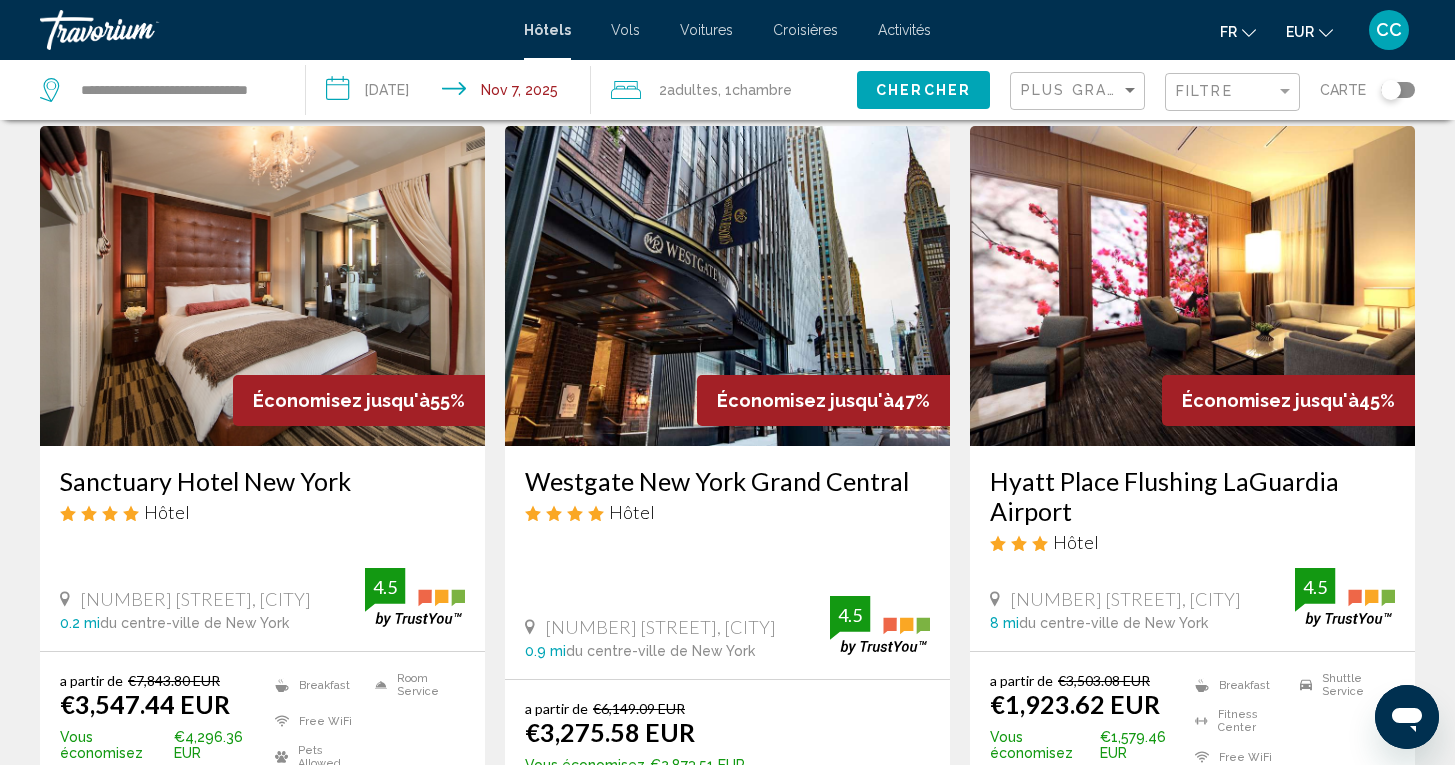 scroll, scrollTop: 66, scrollLeft: 0, axis: vertical 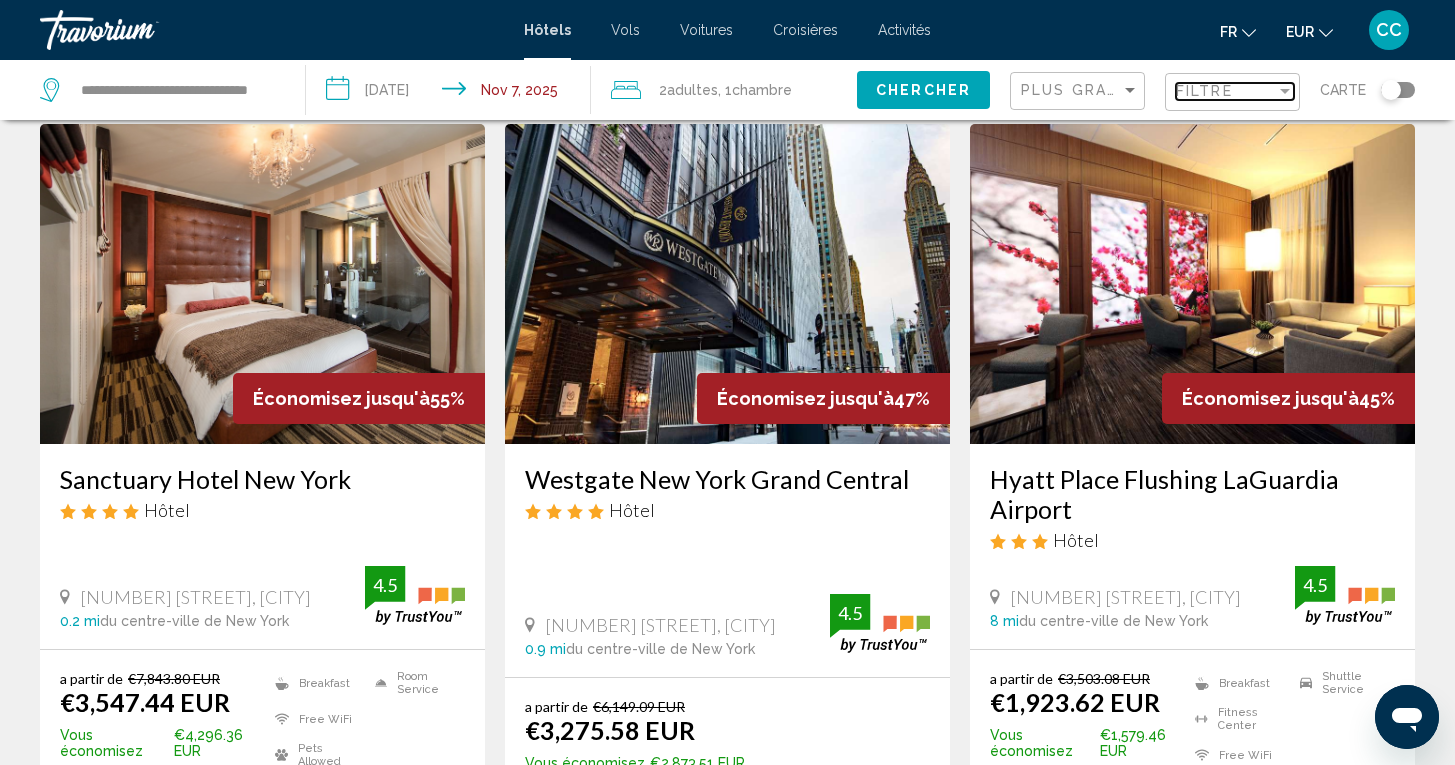 click on "Filtre" at bounding box center [1226, 91] 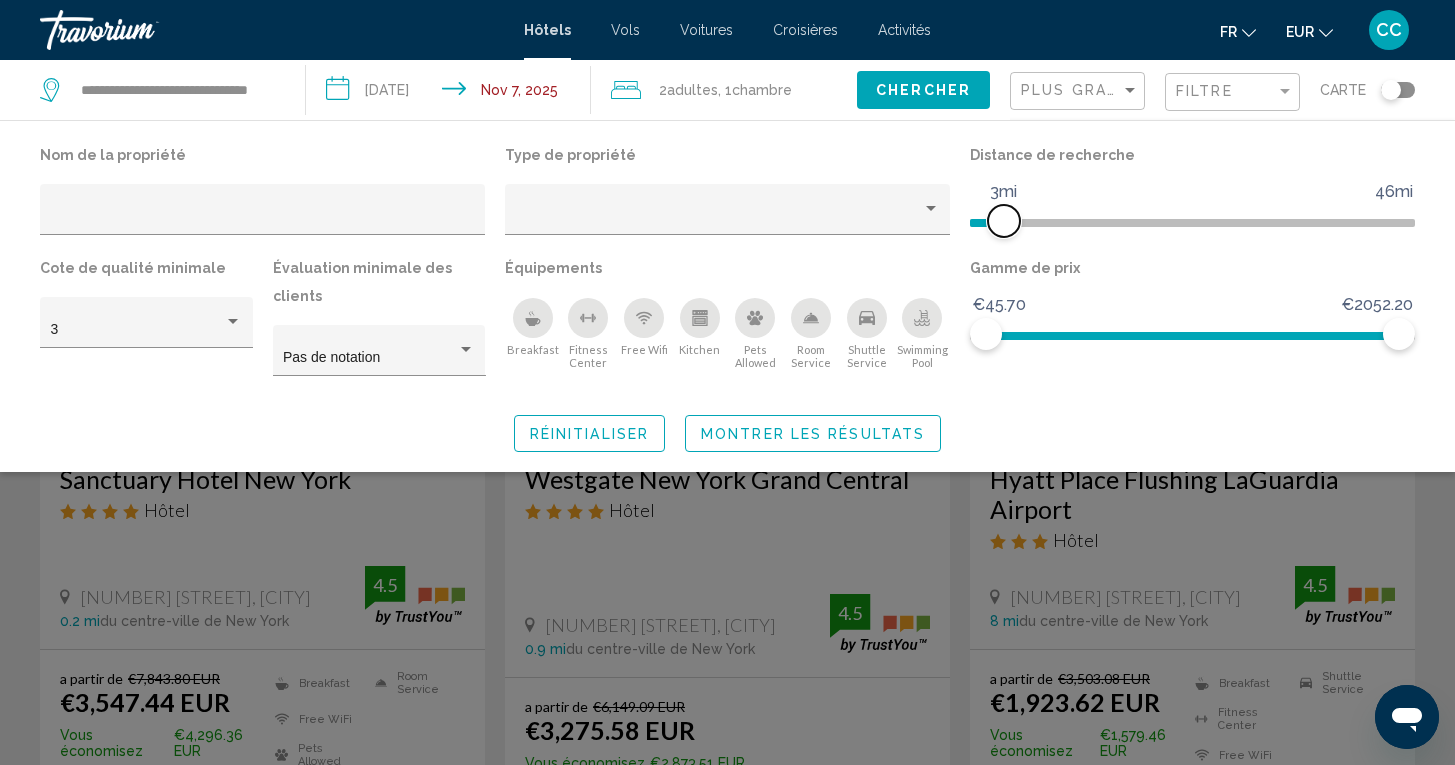 drag, startPoint x: 1250, startPoint y: 225, endPoint x: 1011, endPoint y: 234, distance: 239.1694 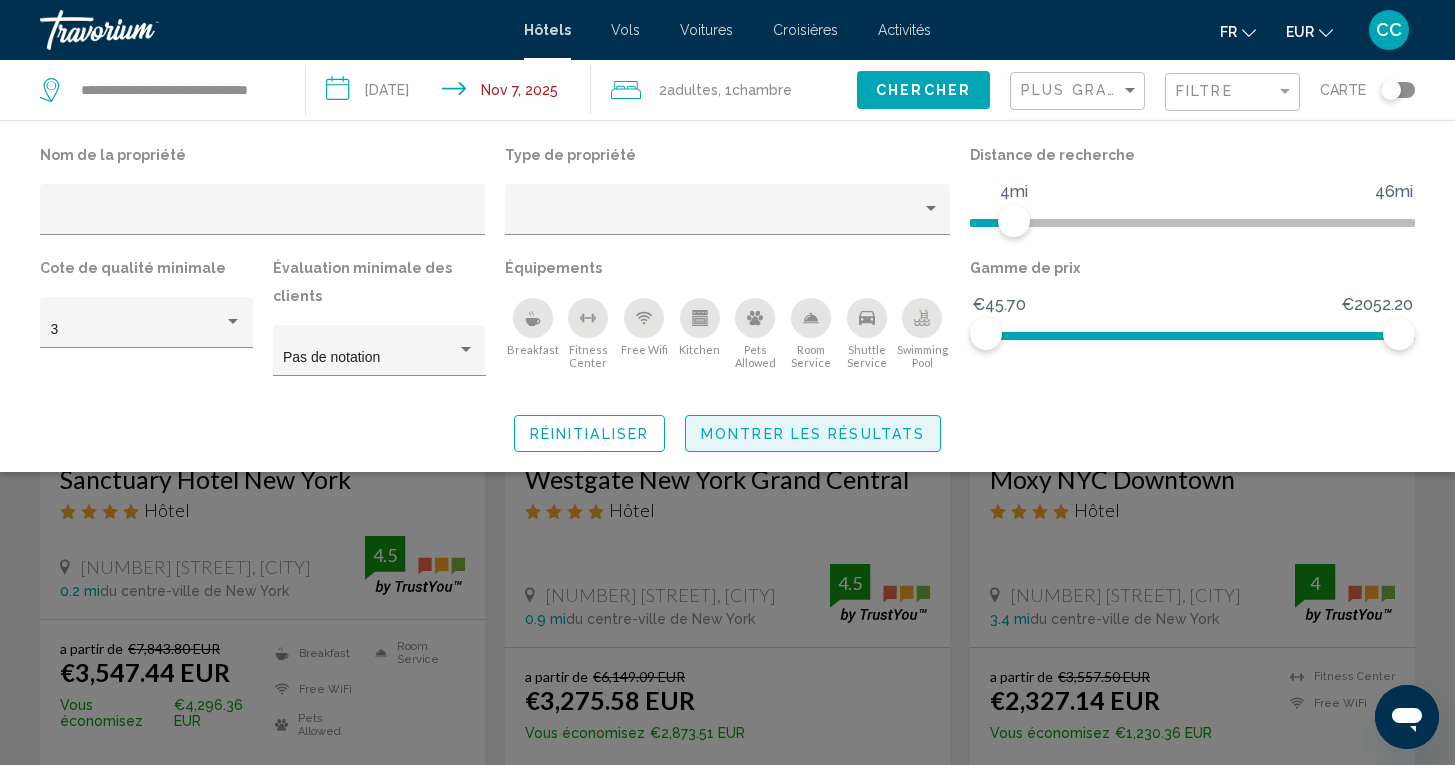 click on "Montrer les résultats" 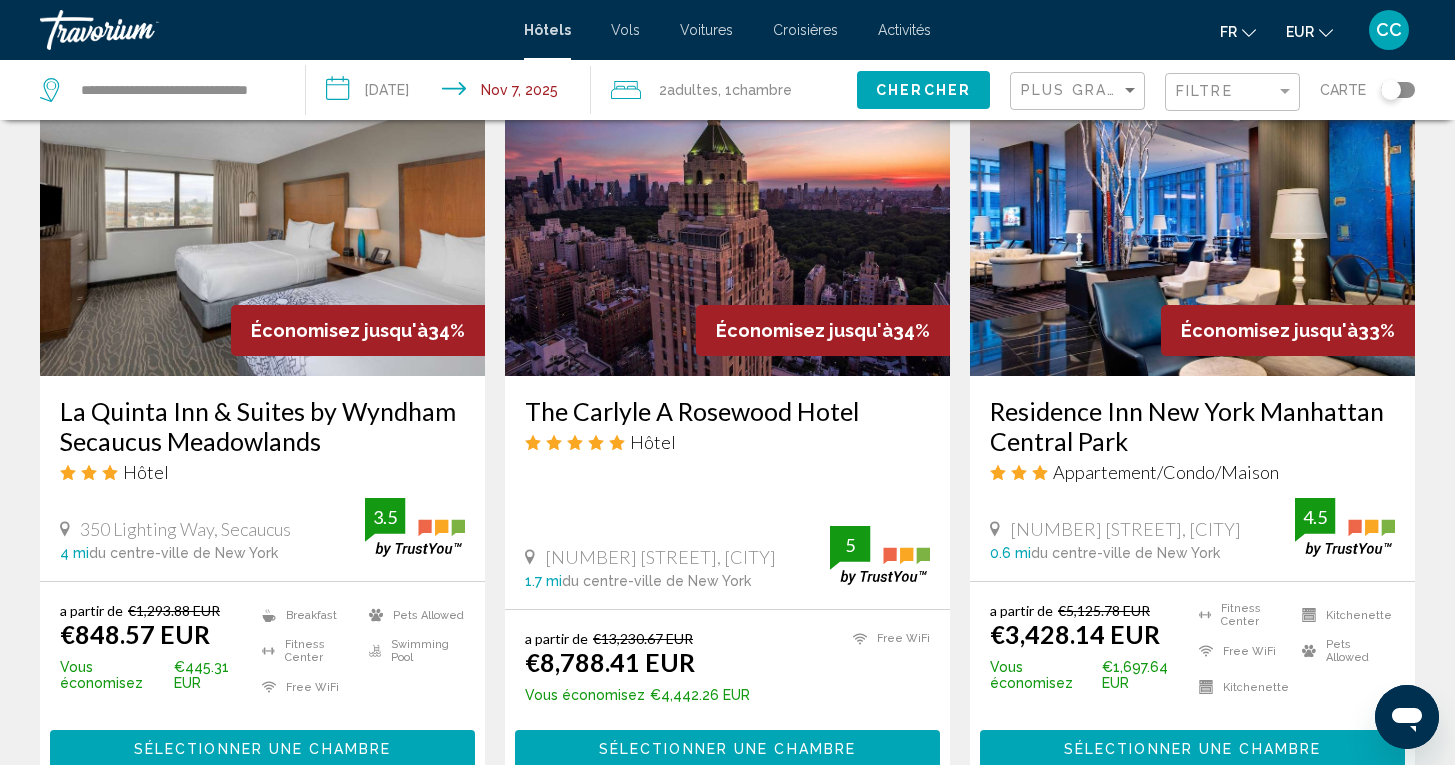 scroll, scrollTop: 875, scrollLeft: 0, axis: vertical 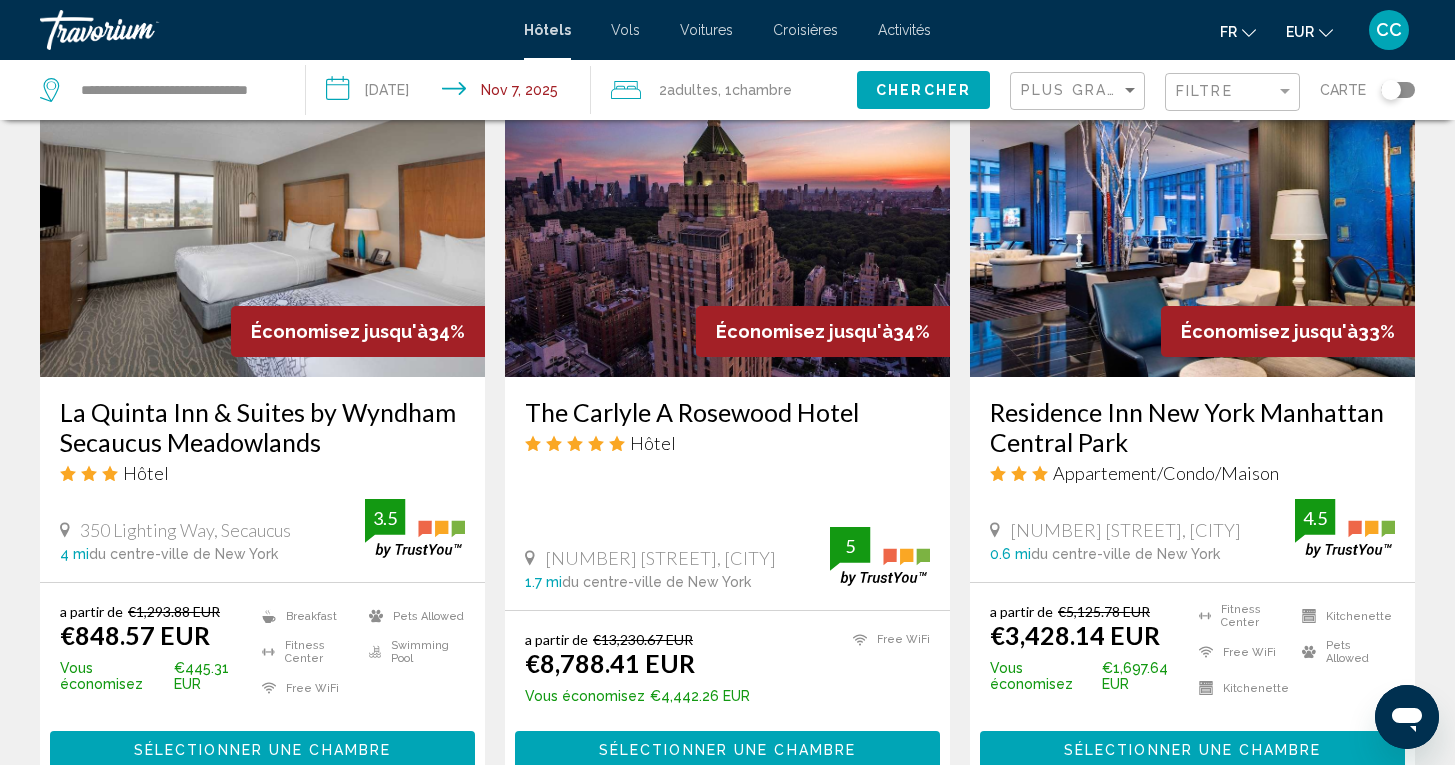 click on "La Quinta Inn & Suites by Wyndham Secaucus Meadowlands" at bounding box center (262, 427) 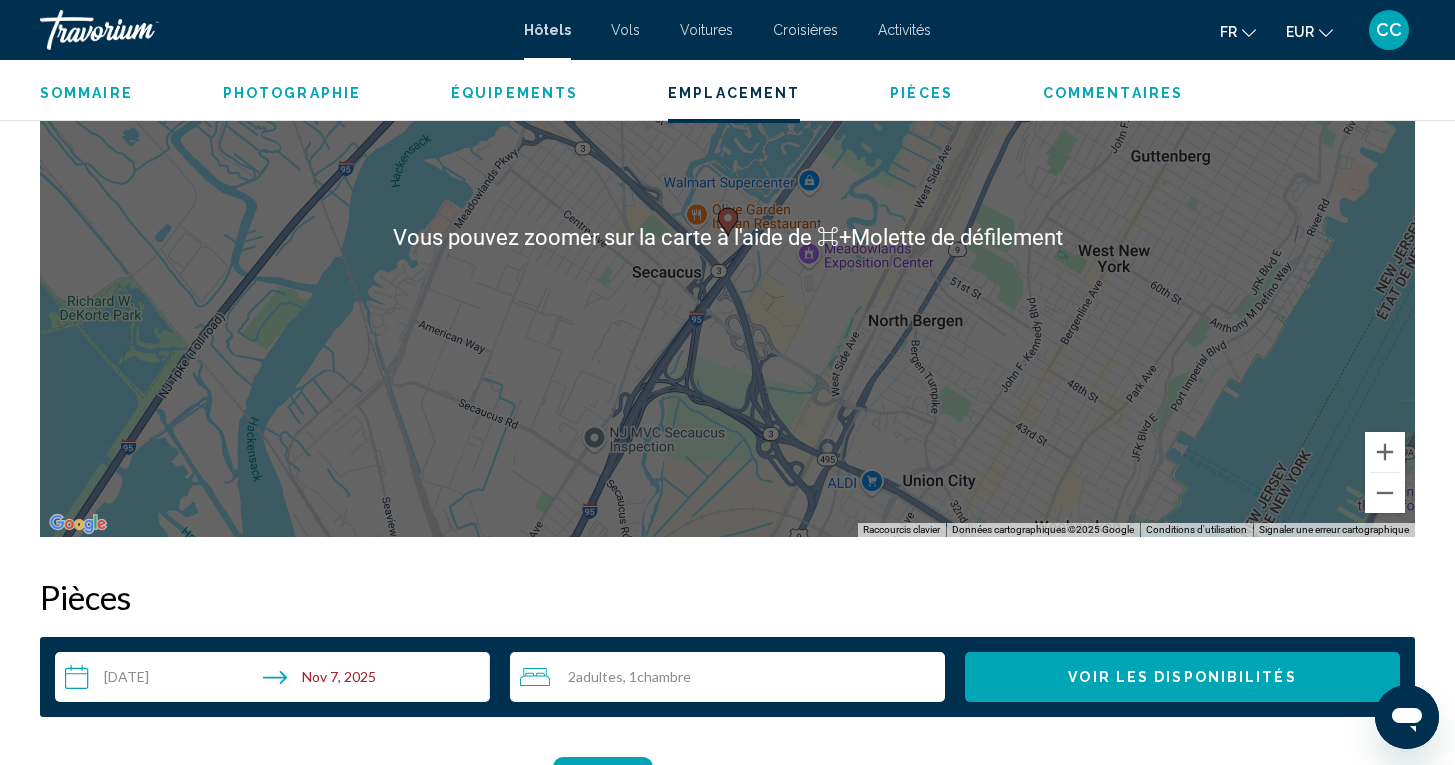 scroll, scrollTop: 2076, scrollLeft: 0, axis: vertical 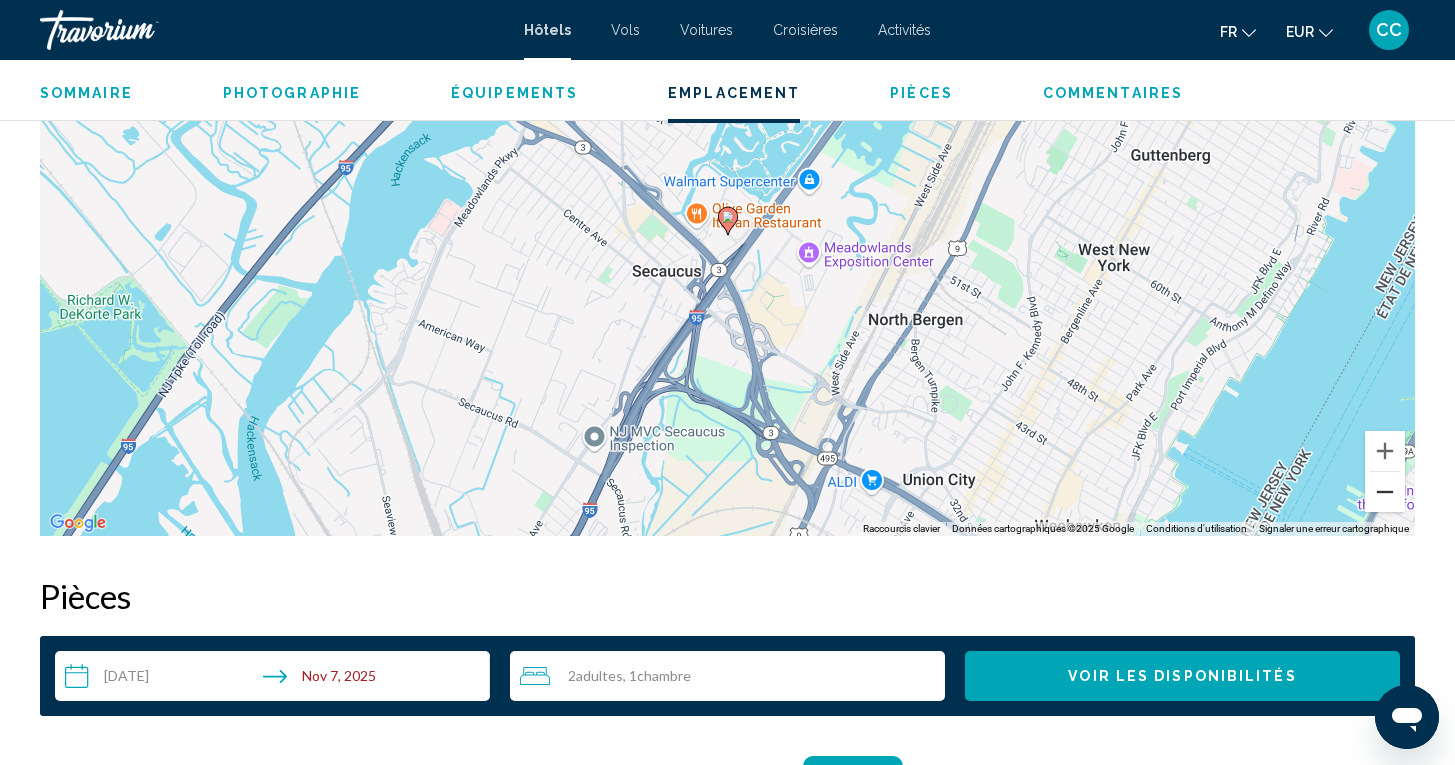 click at bounding box center [1385, 492] 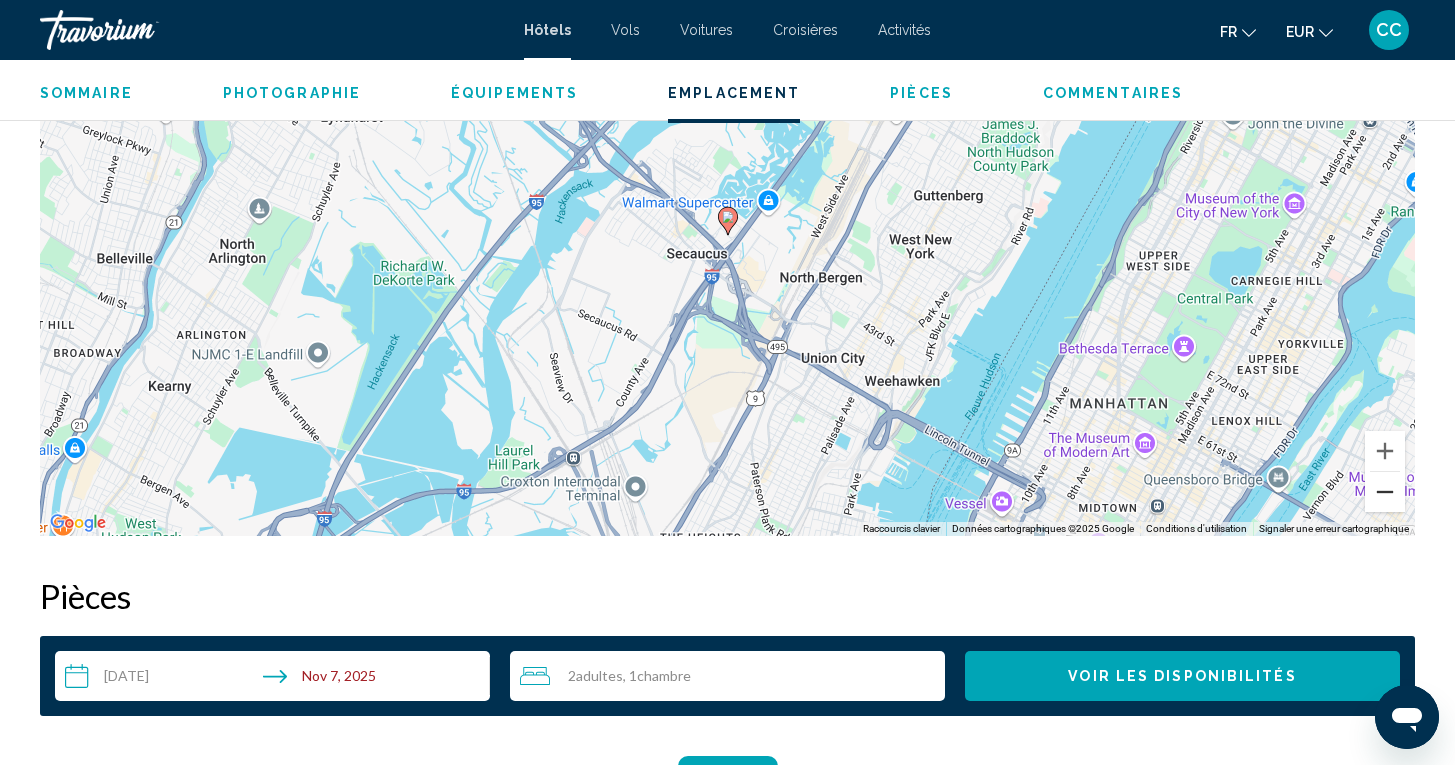 click at bounding box center (1385, 492) 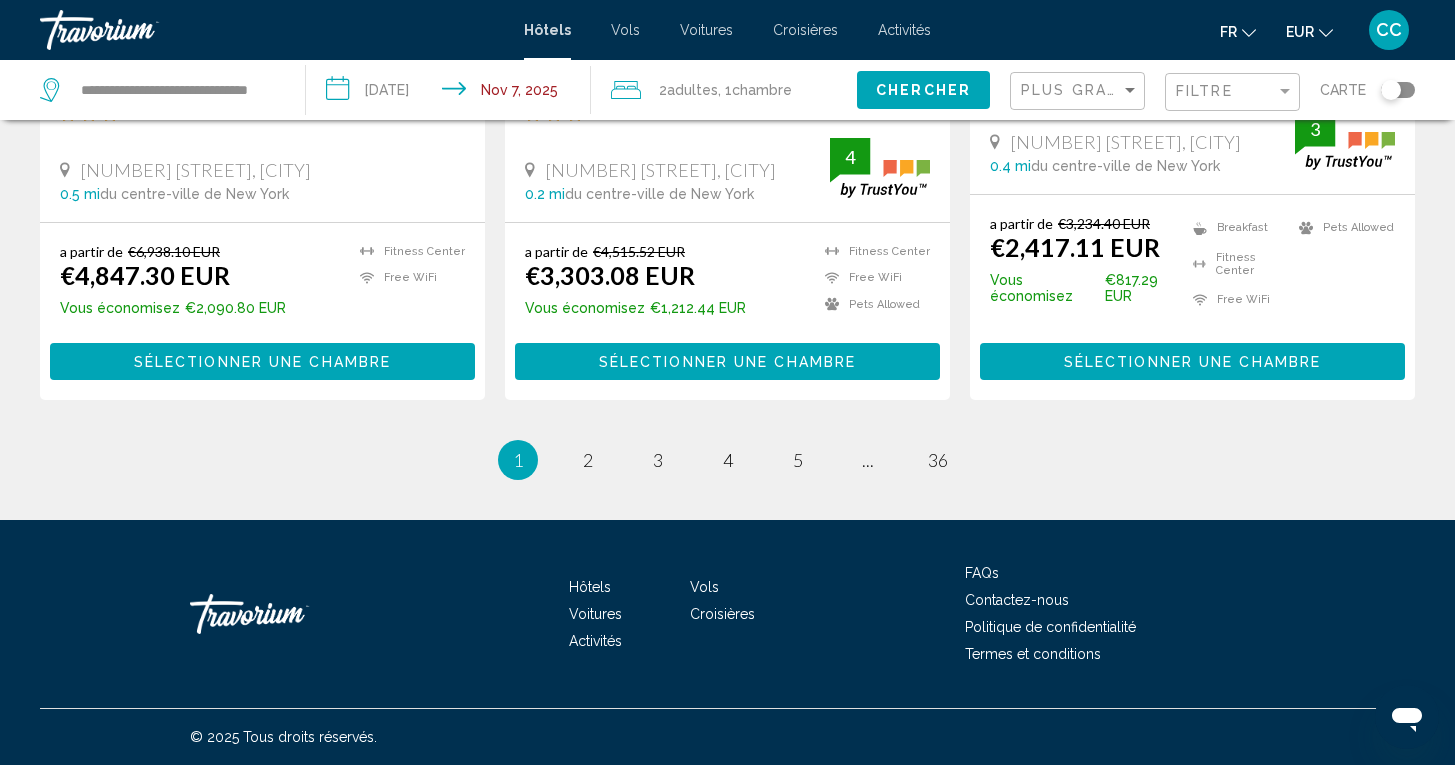 scroll, scrollTop: 2782, scrollLeft: 0, axis: vertical 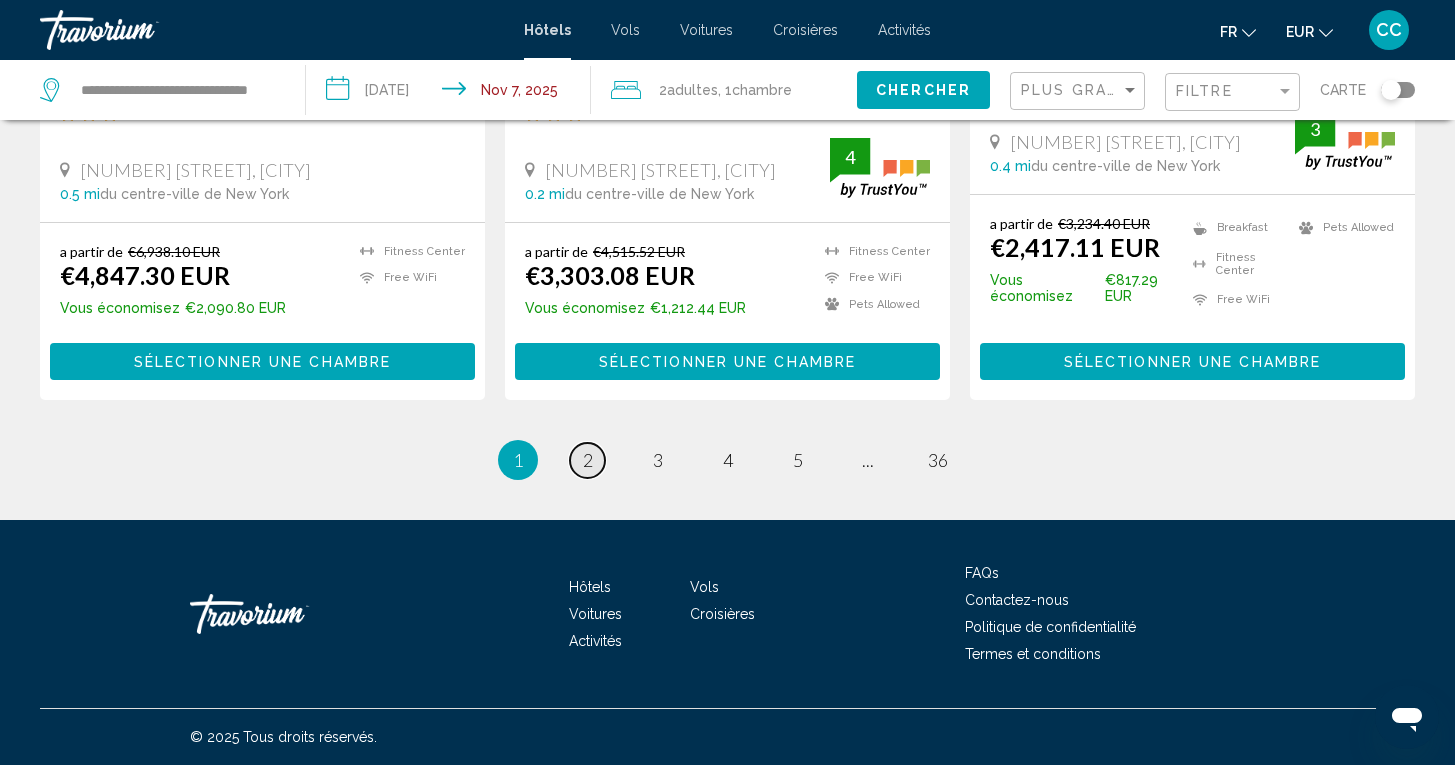 click on "page  2" at bounding box center (587, 460) 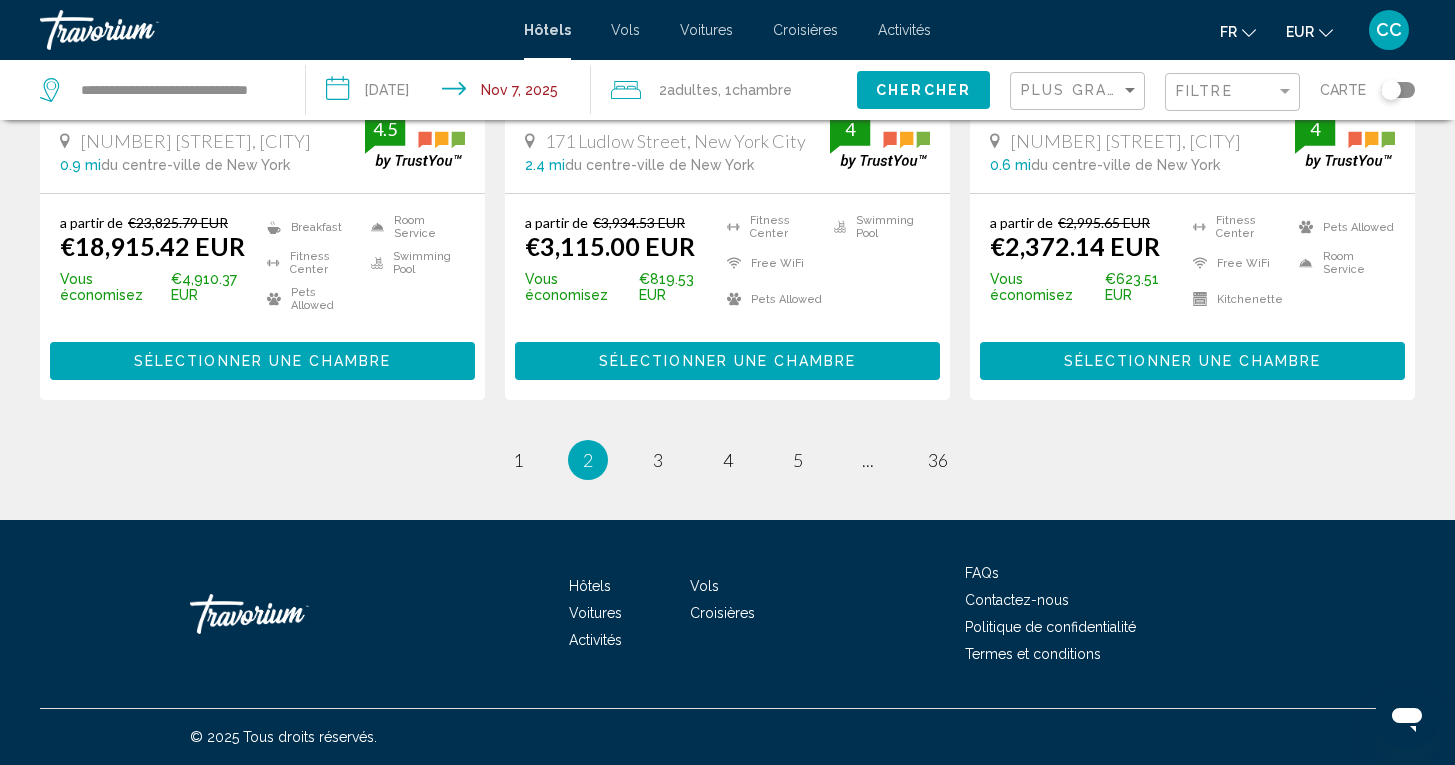 scroll, scrollTop: 2782, scrollLeft: 0, axis: vertical 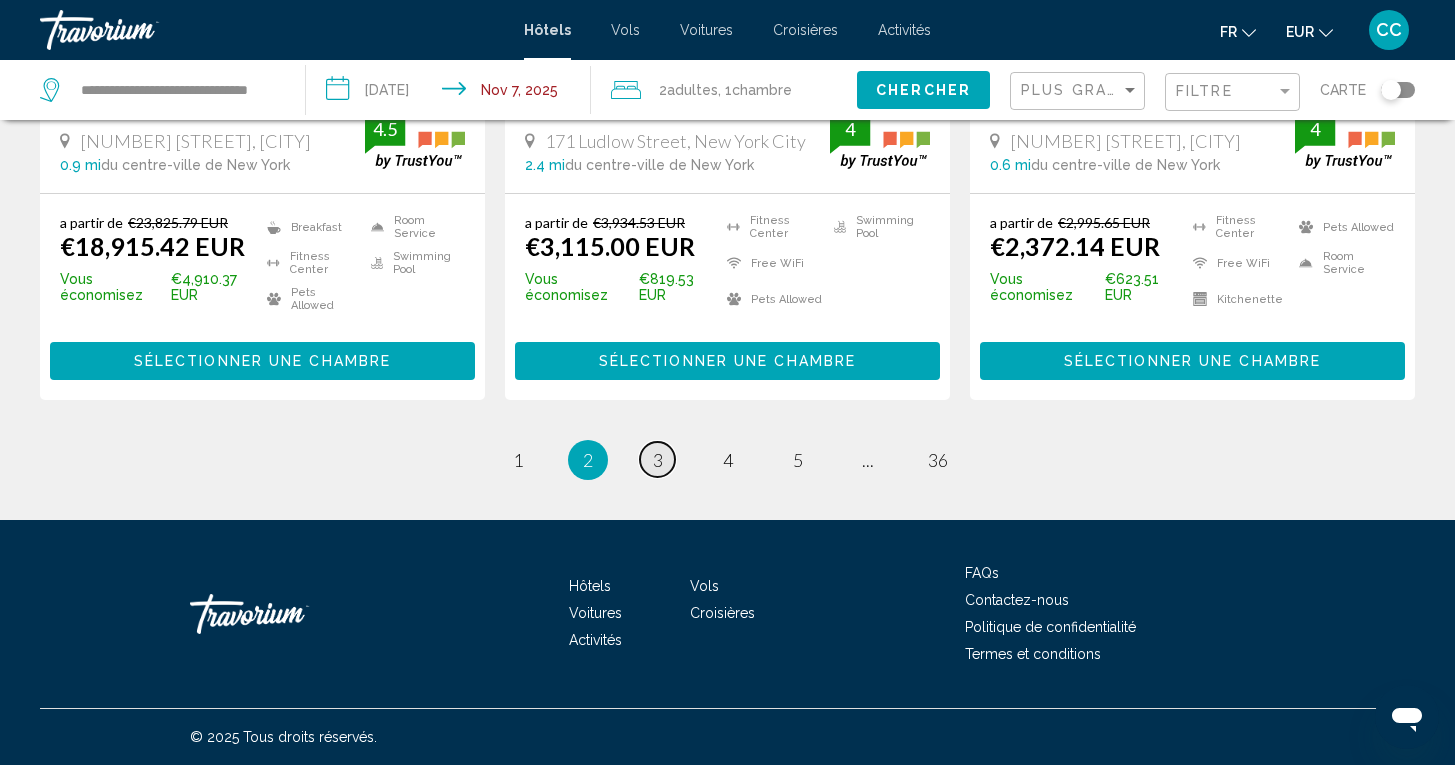 click on "page  3" at bounding box center [657, 459] 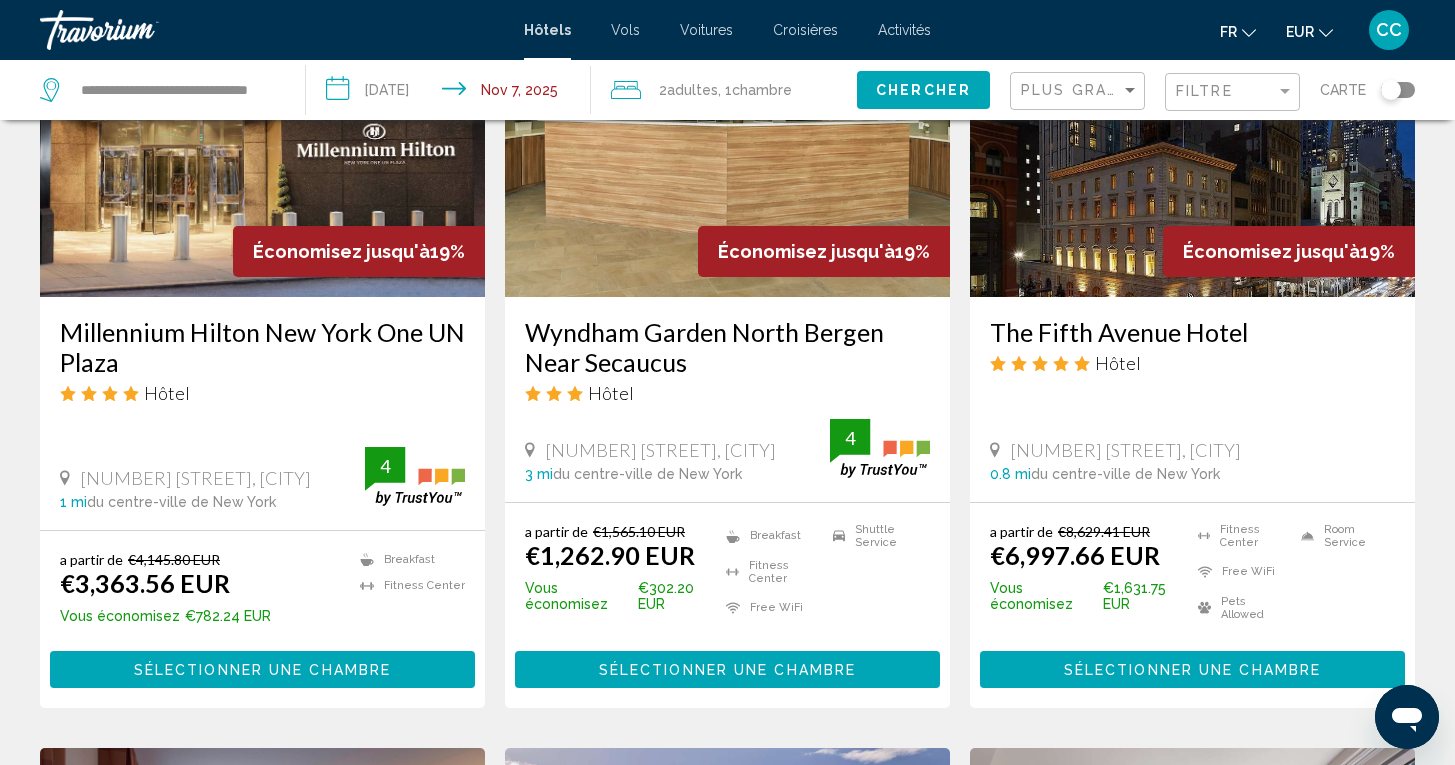 scroll, scrollTop: 1734, scrollLeft: 0, axis: vertical 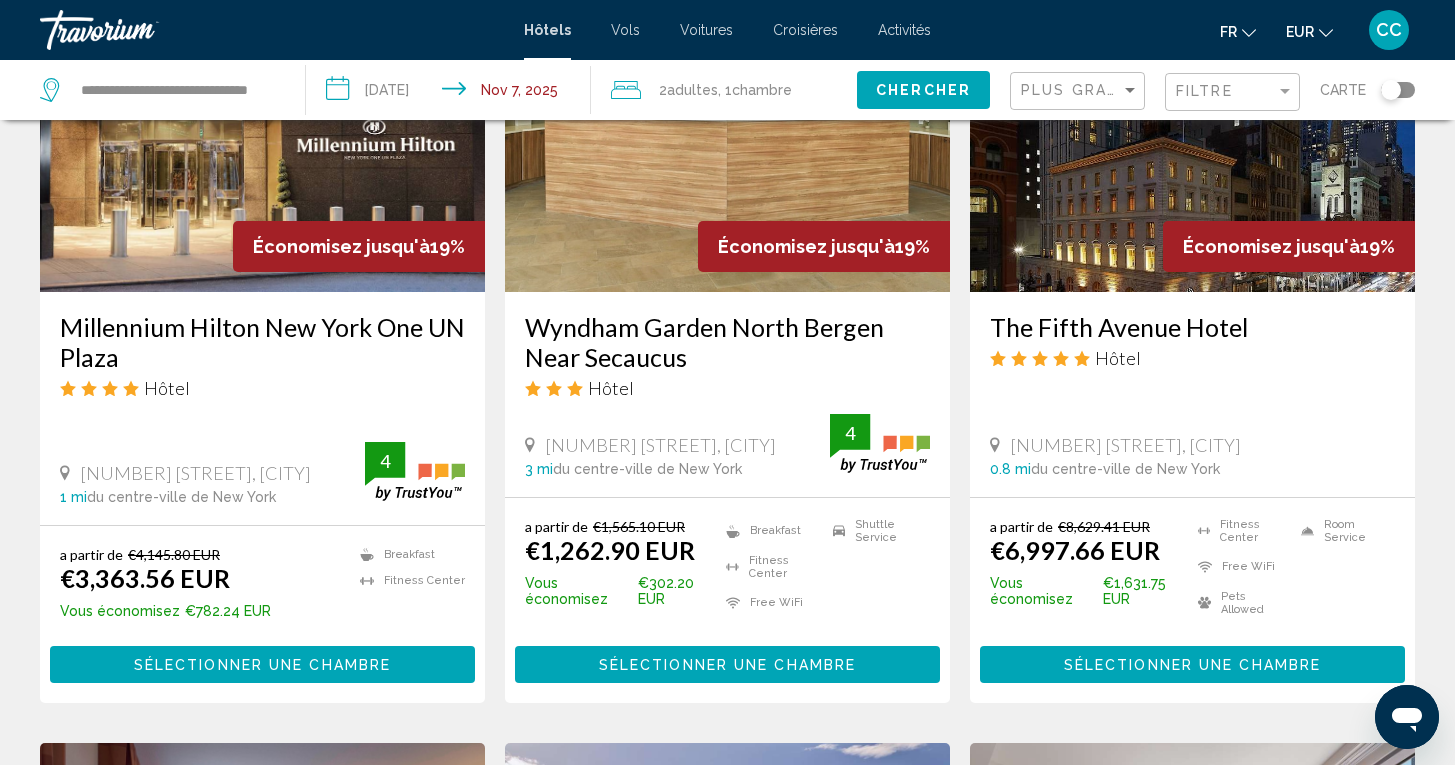 click 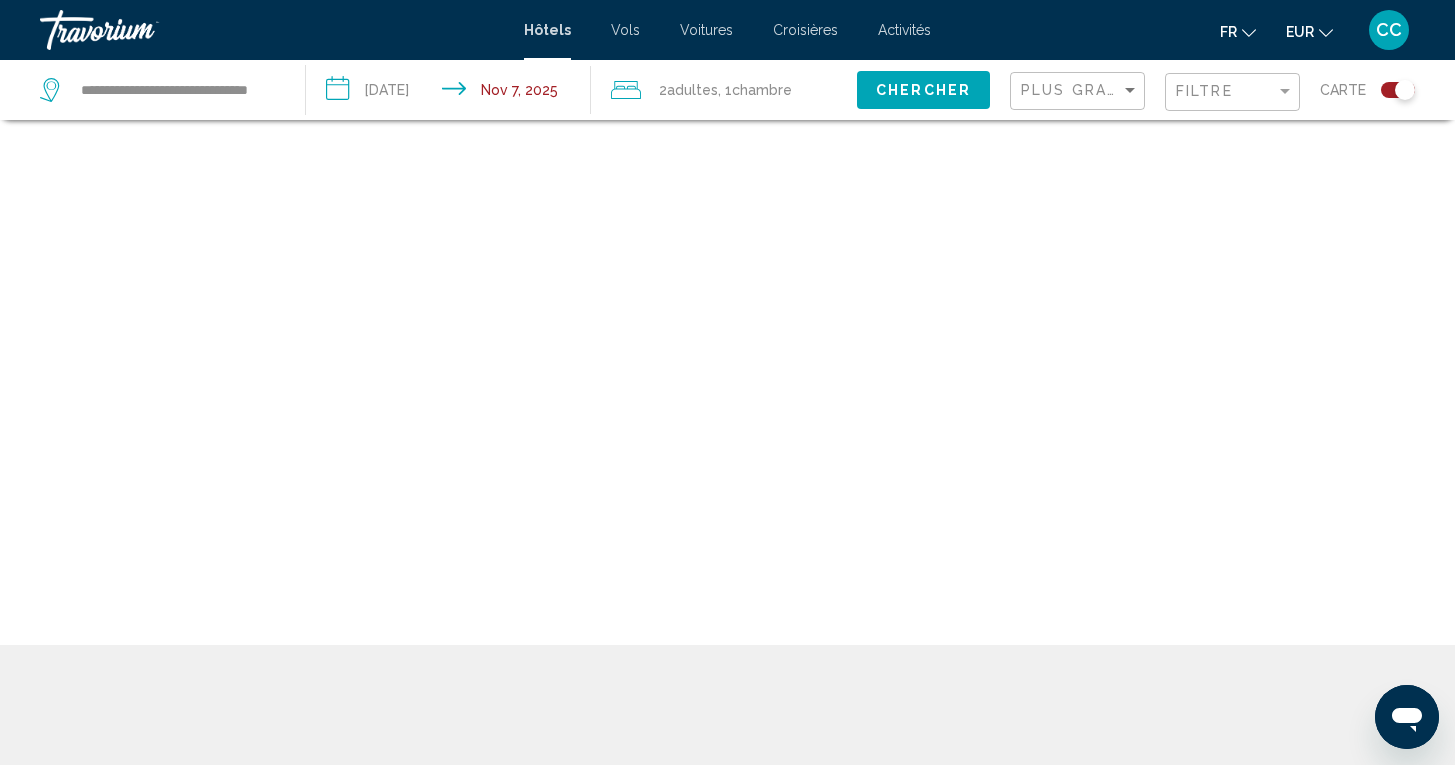scroll, scrollTop: 120, scrollLeft: 0, axis: vertical 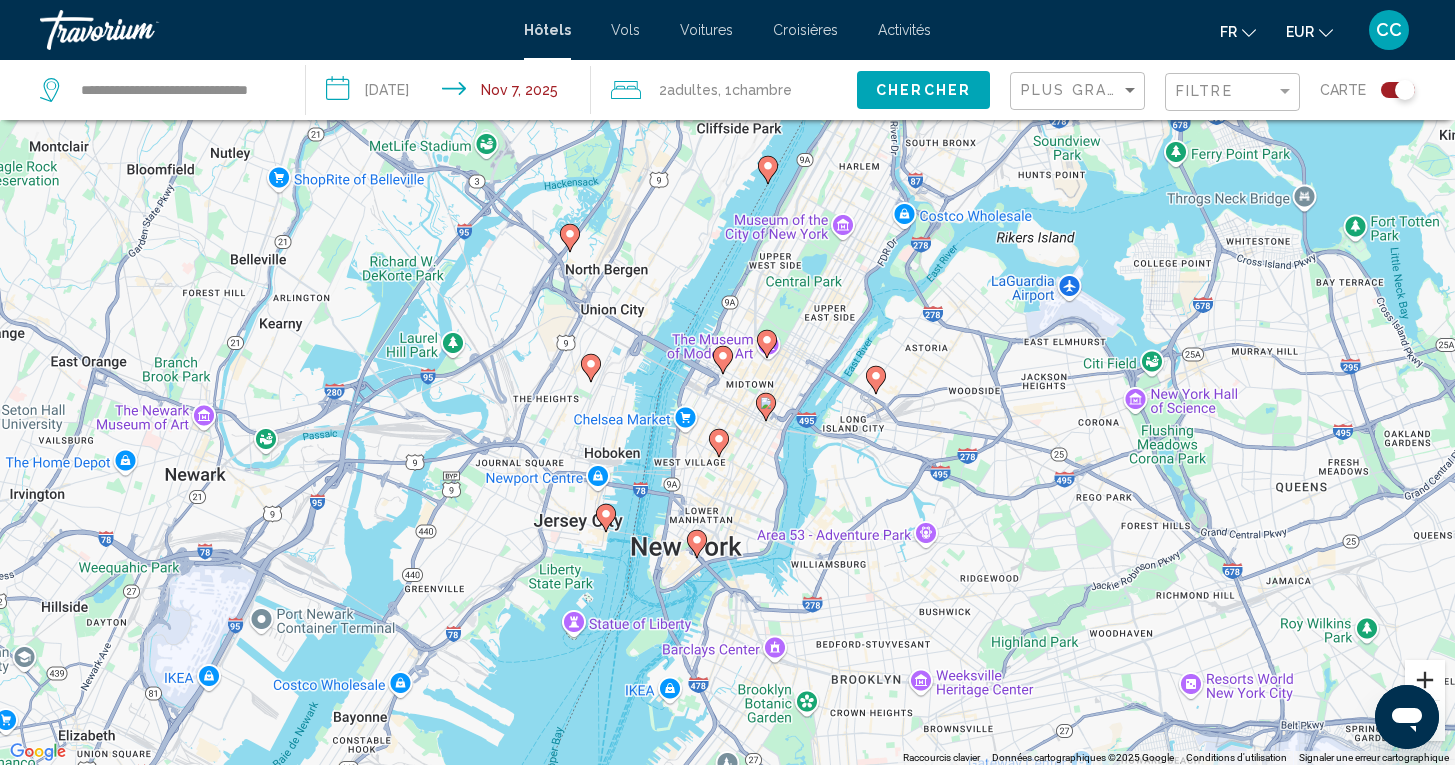 click at bounding box center (1425, 680) 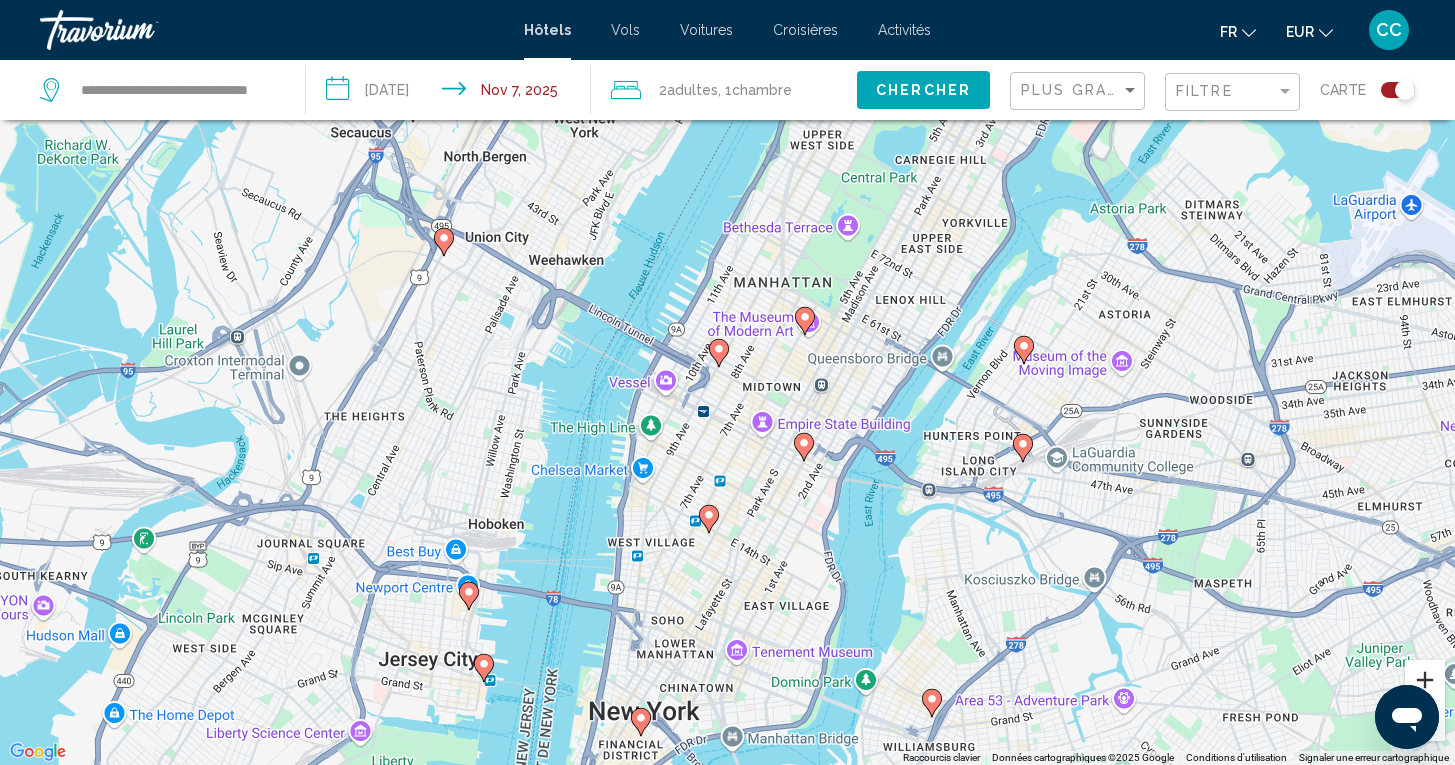 click at bounding box center [1425, 680] 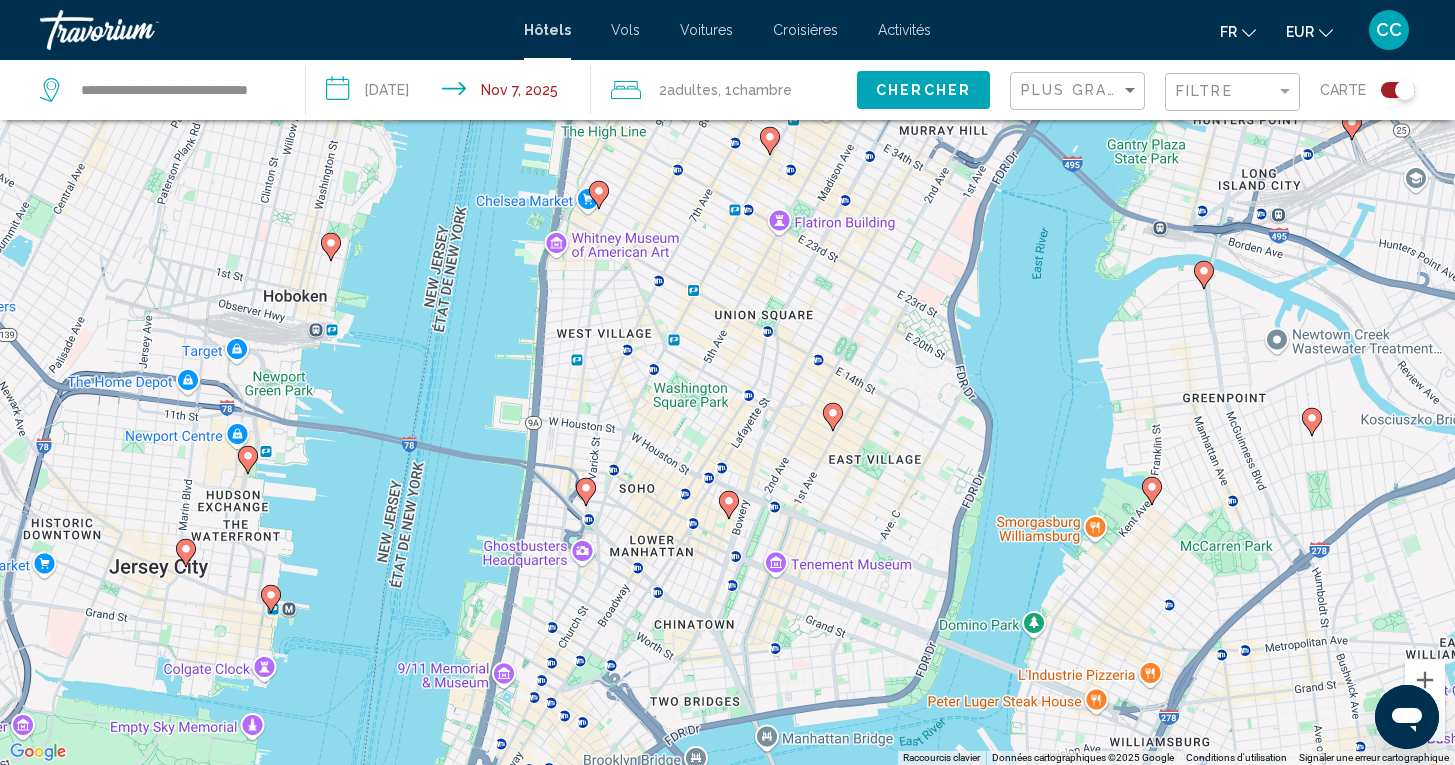 drag, startPoint x: 812, startPoint y: 671, endPoint x: 844, endPoint y: 301, distance: 371.3812 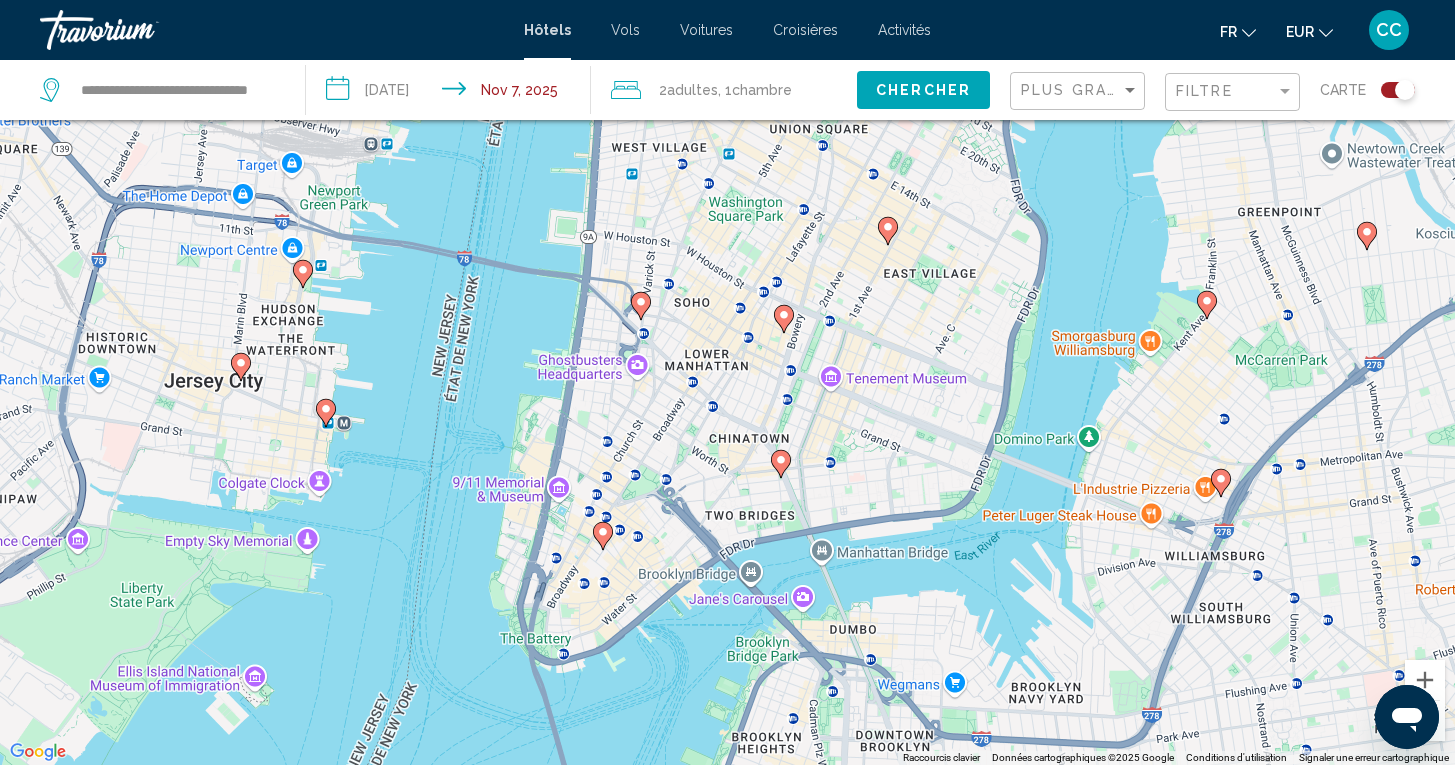 drag, startPoint x: 779, startPoint y: 546, endPoint x: 834, endPoint y: 354, distance: 199.7223 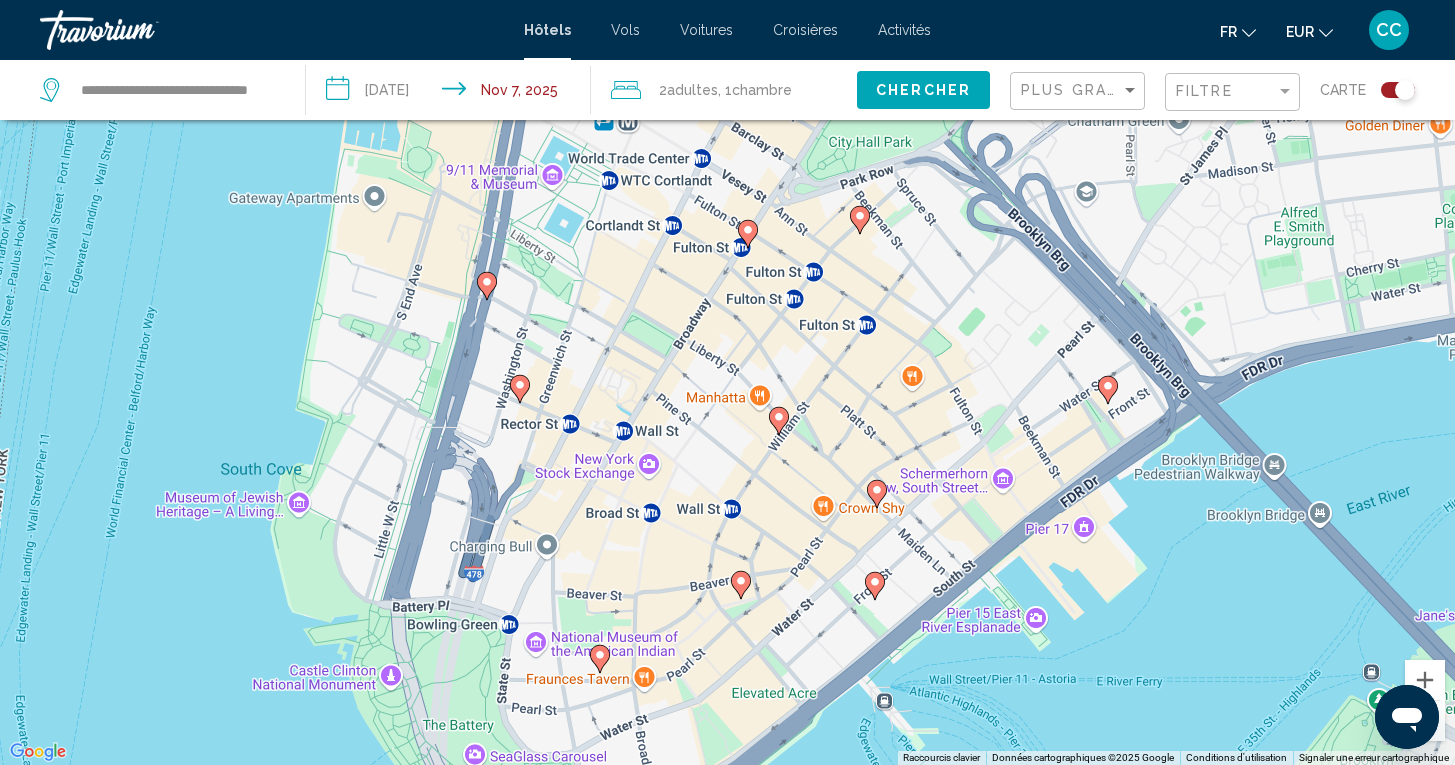 click 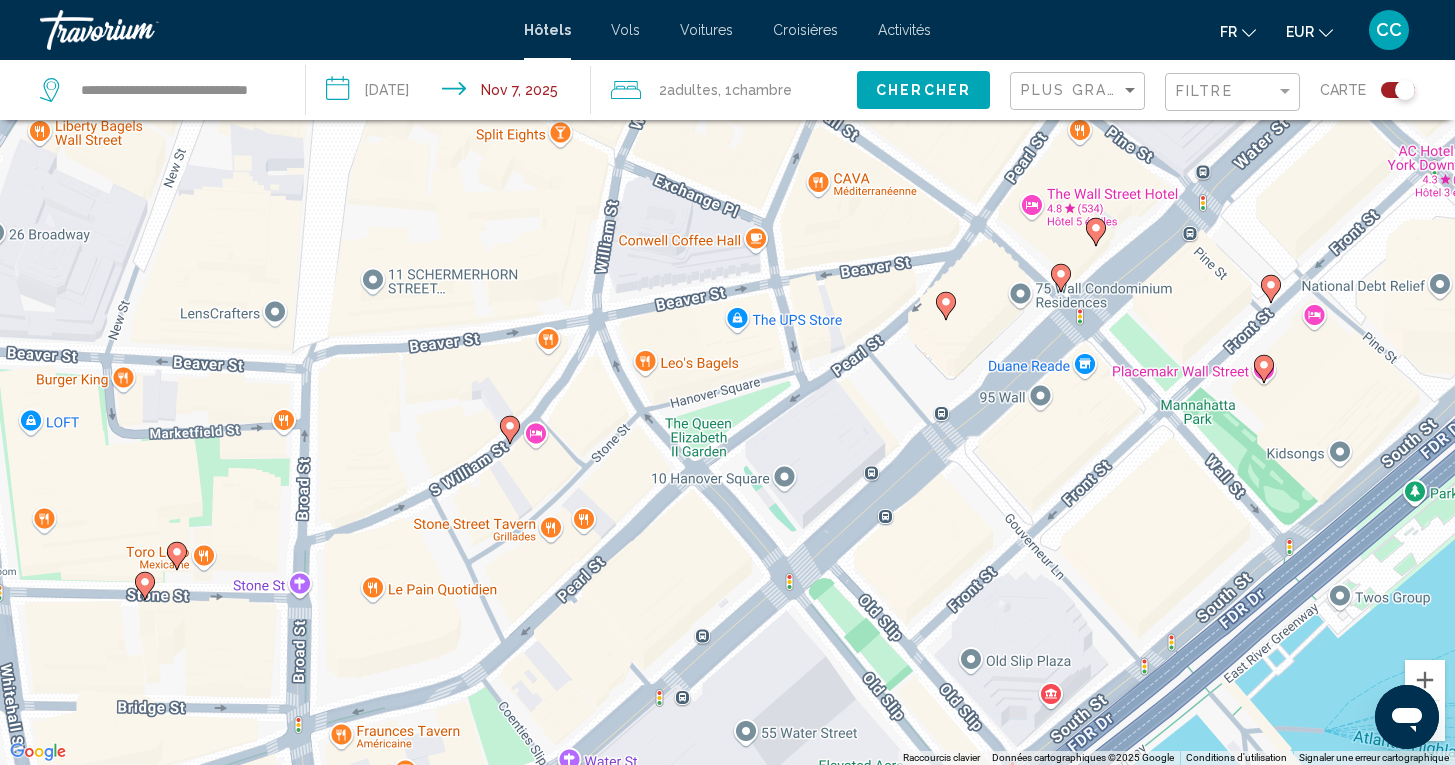 click 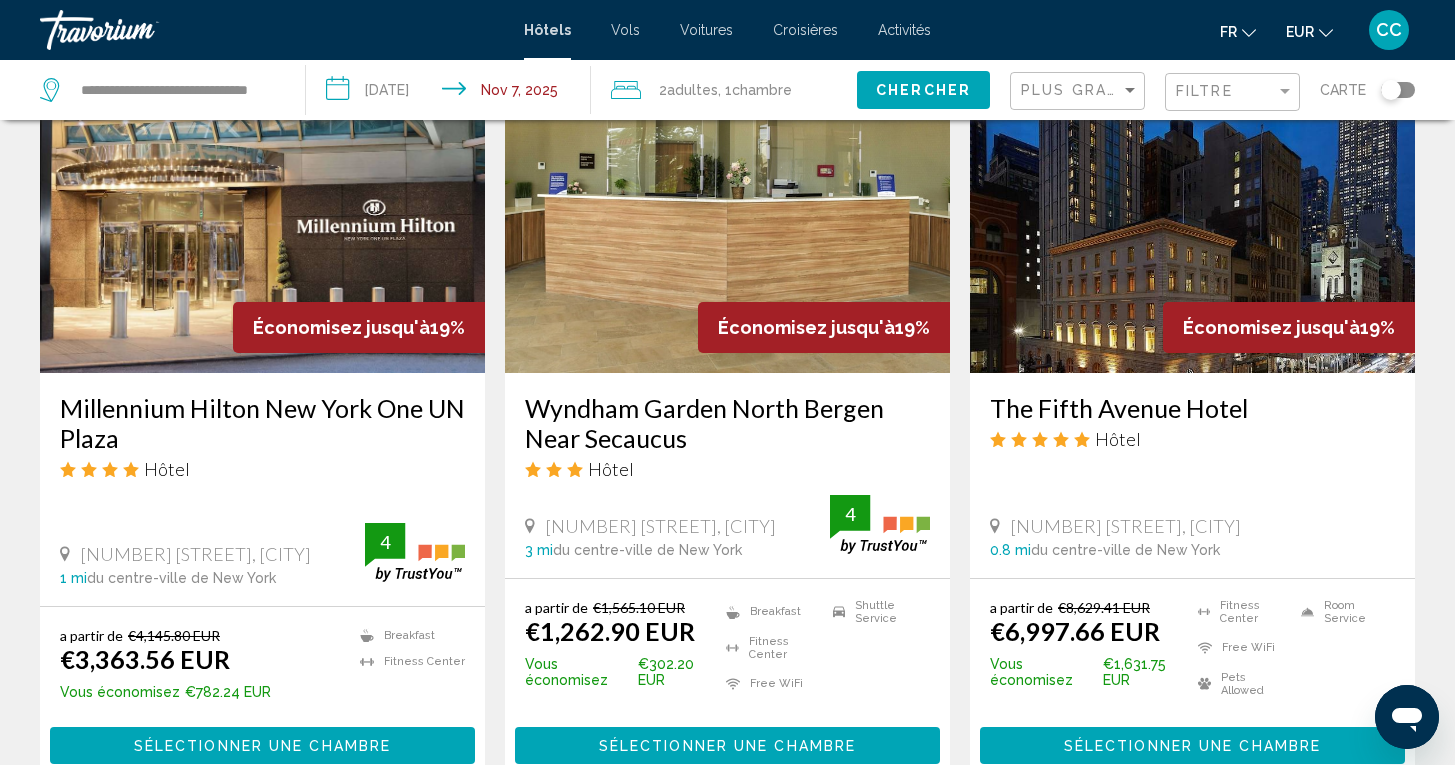 scroll, scrollTop: 1660, scrollLeft: 0, axis: vertical 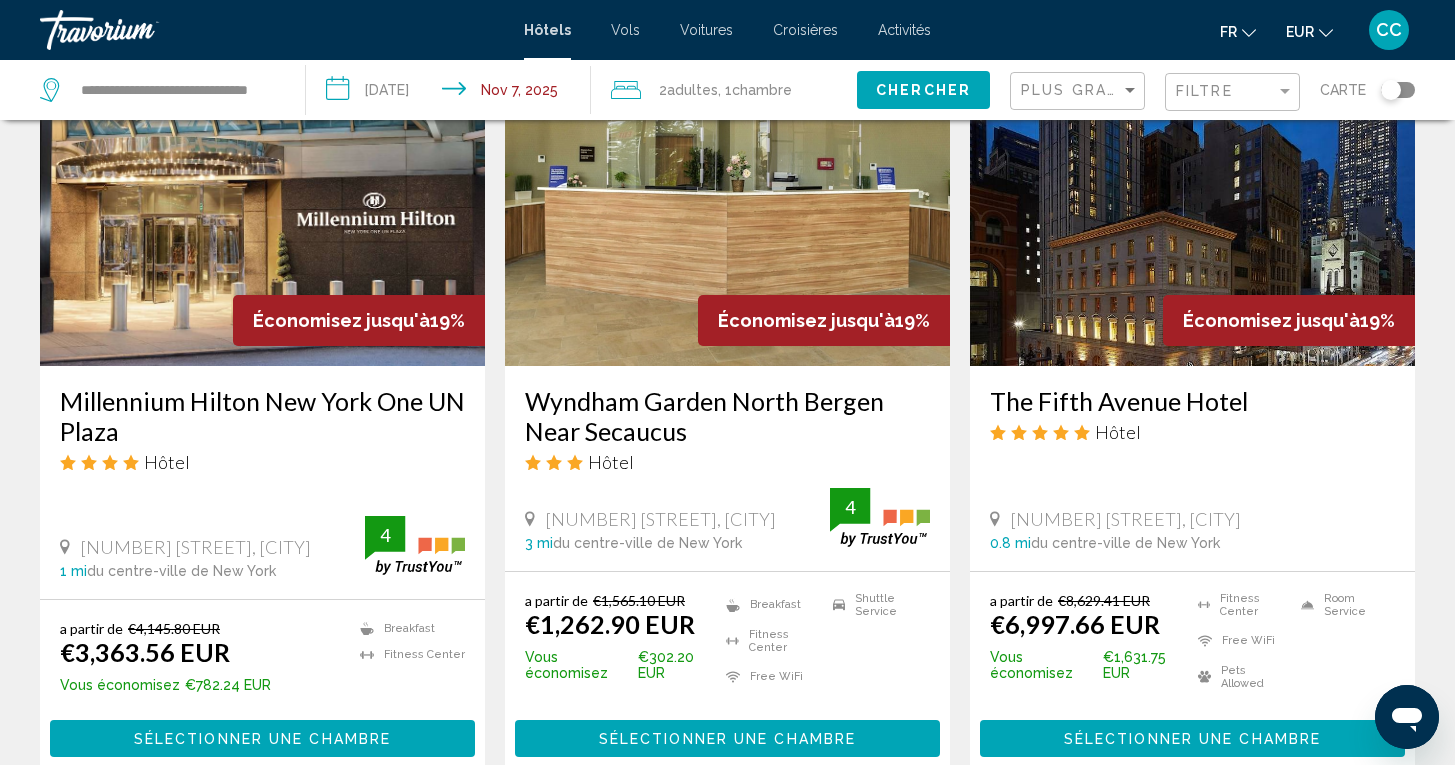 click on "Filtre" 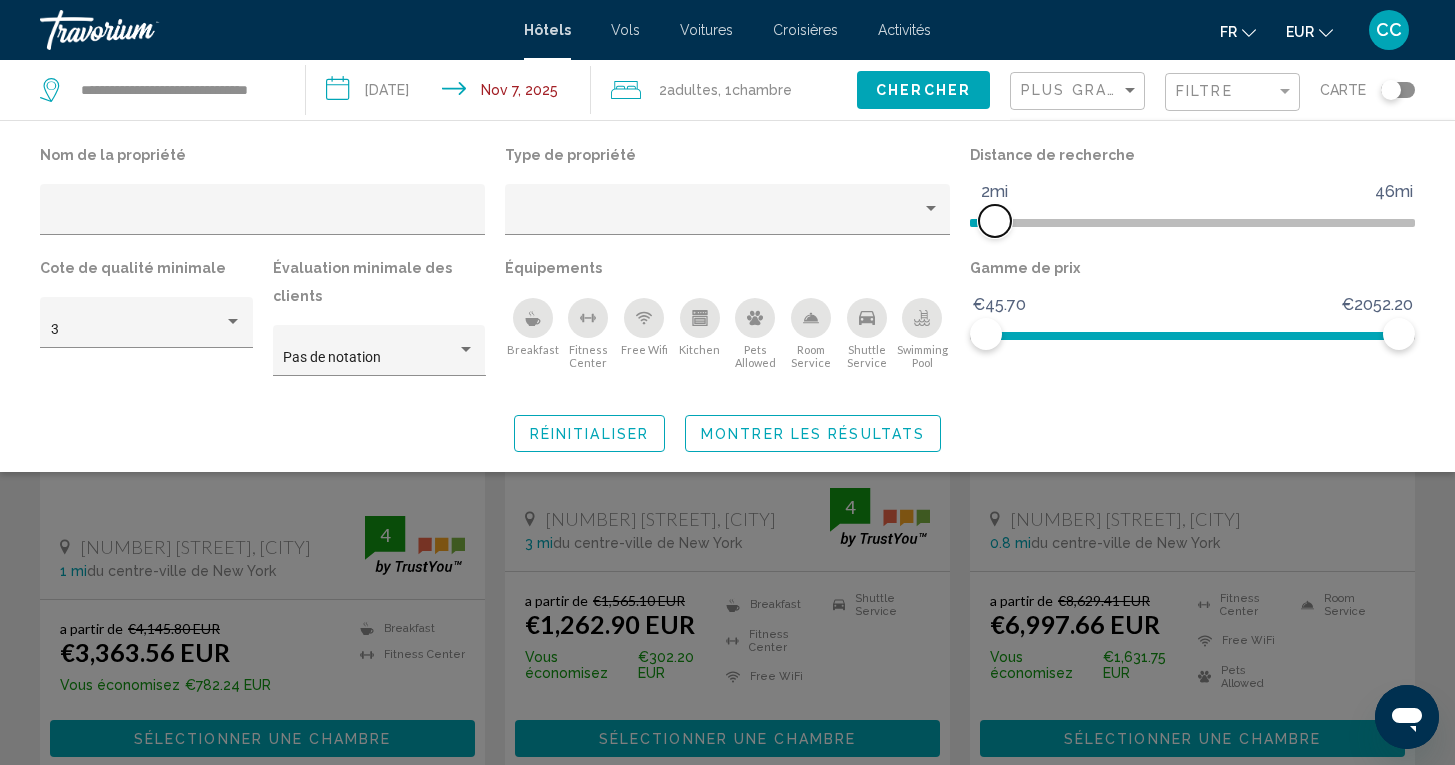drag, startPoint x: 1016, startPoint y: 217, endPoint x: 993, endPoint y: 220, distance: 23.194826 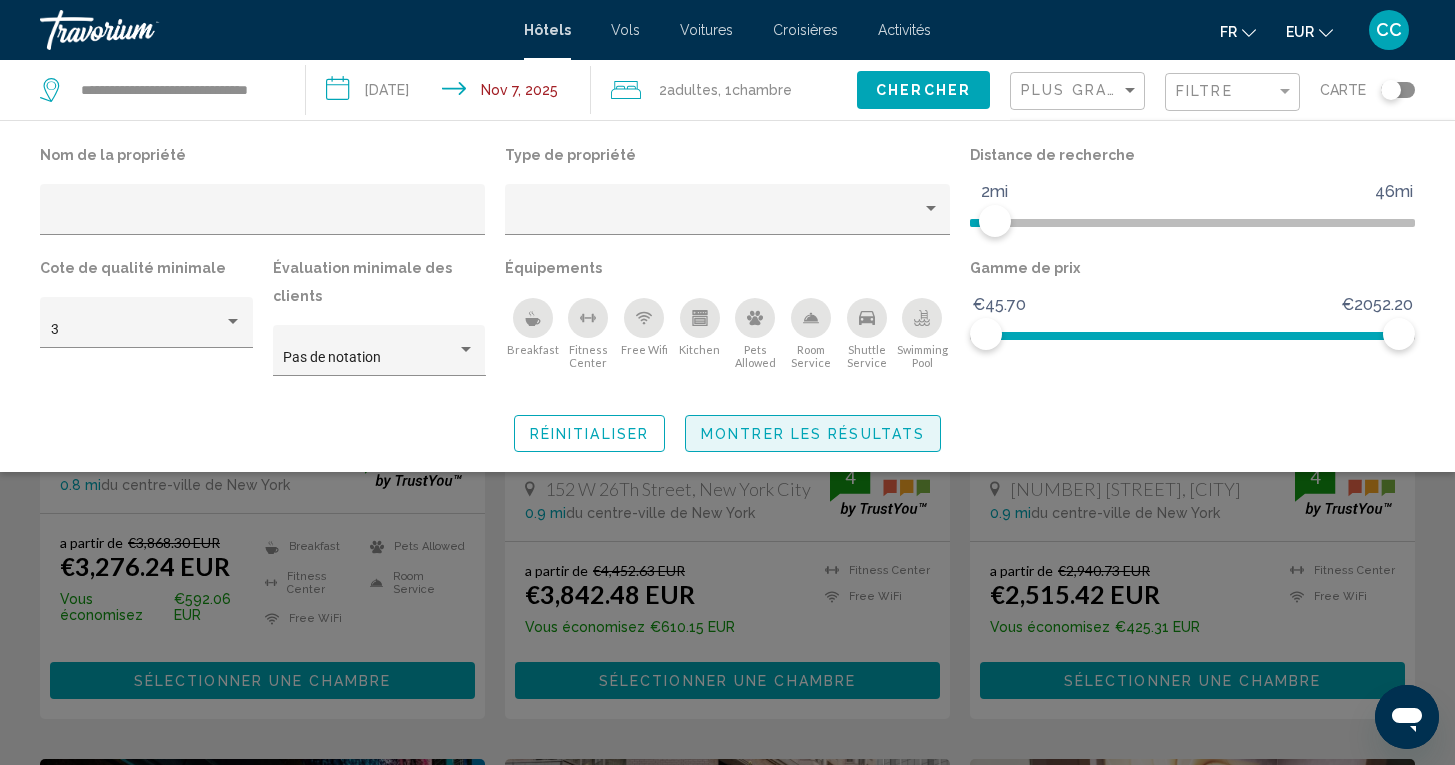 click on "Montrer les résultats" 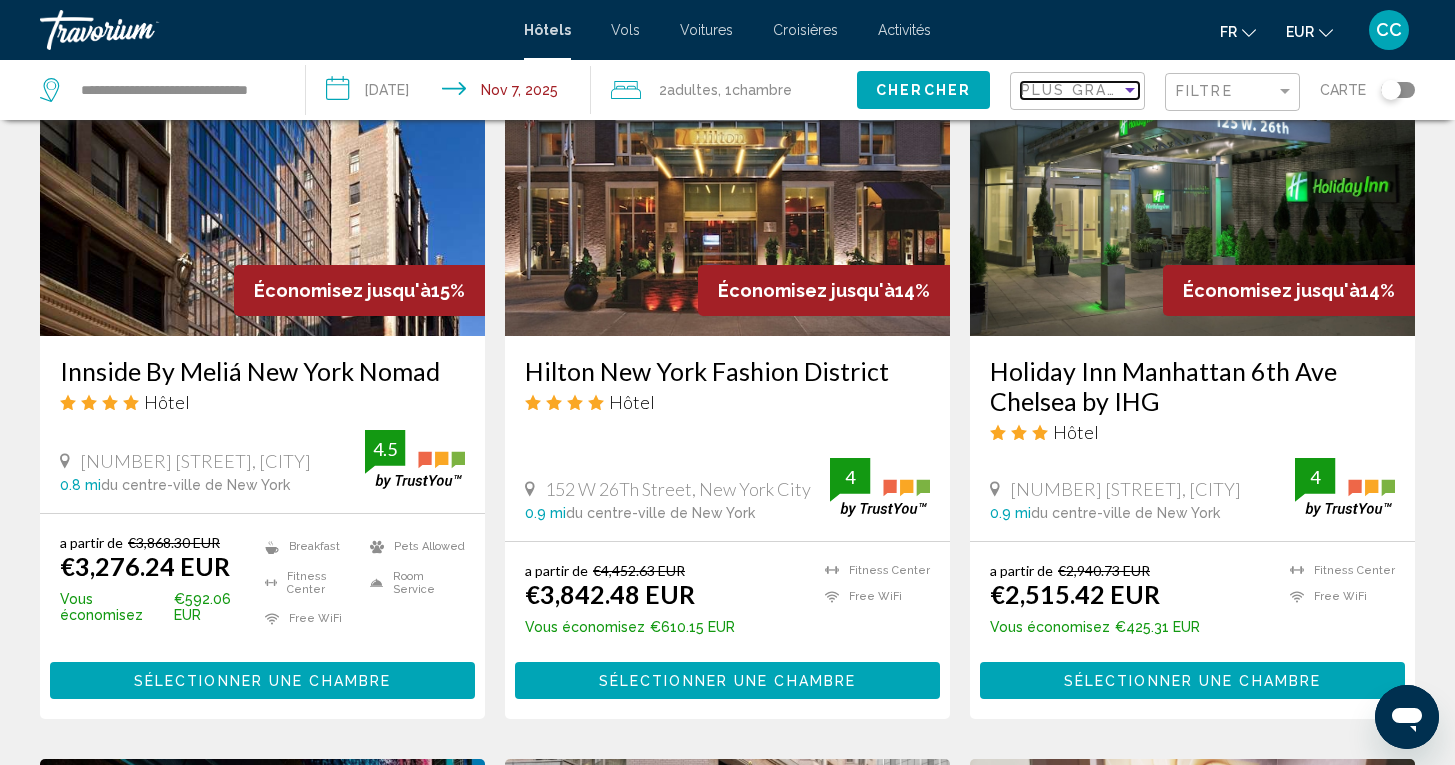 click on "Plus grandes économies" at bounding box center (1140, 90) 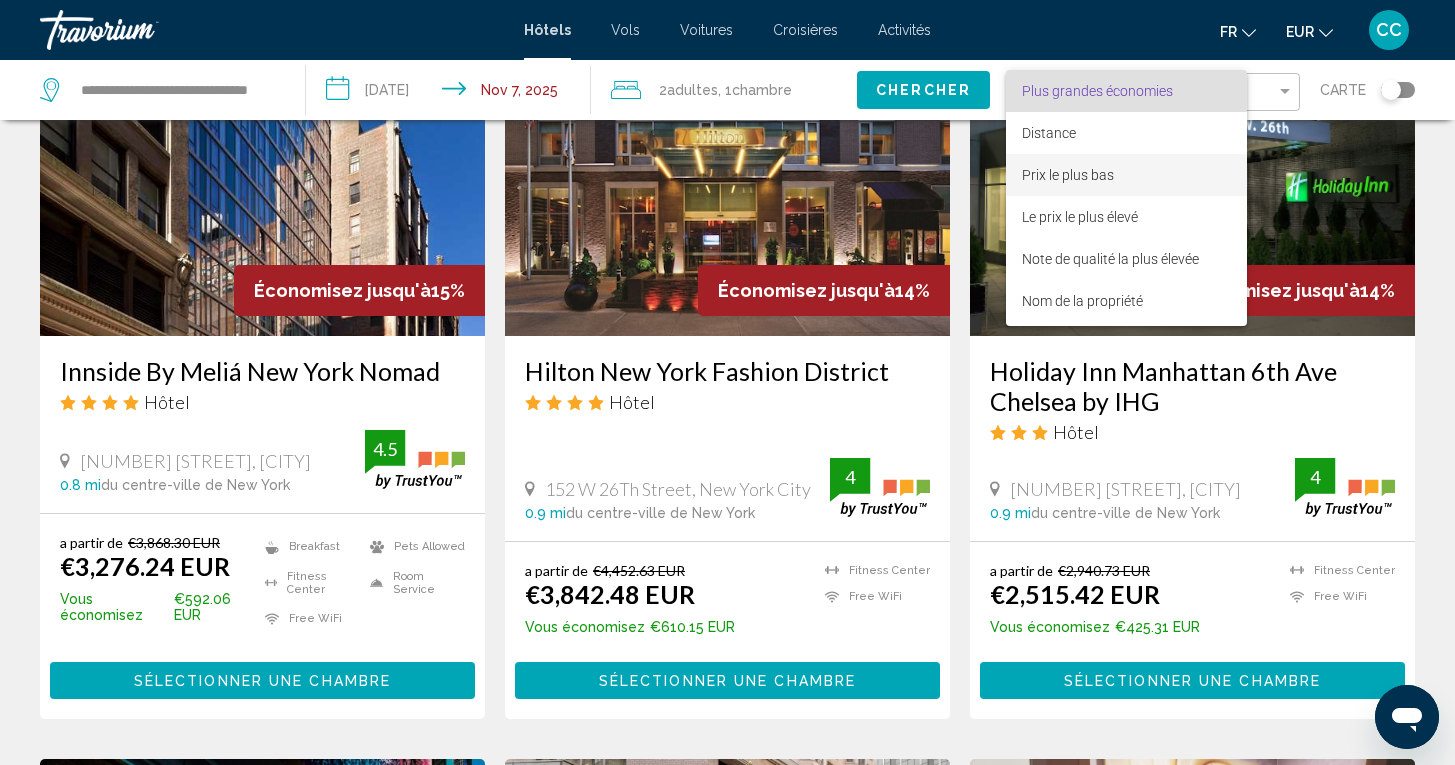 click on "Prix le plus bas" at bounding box center [1068, 175] 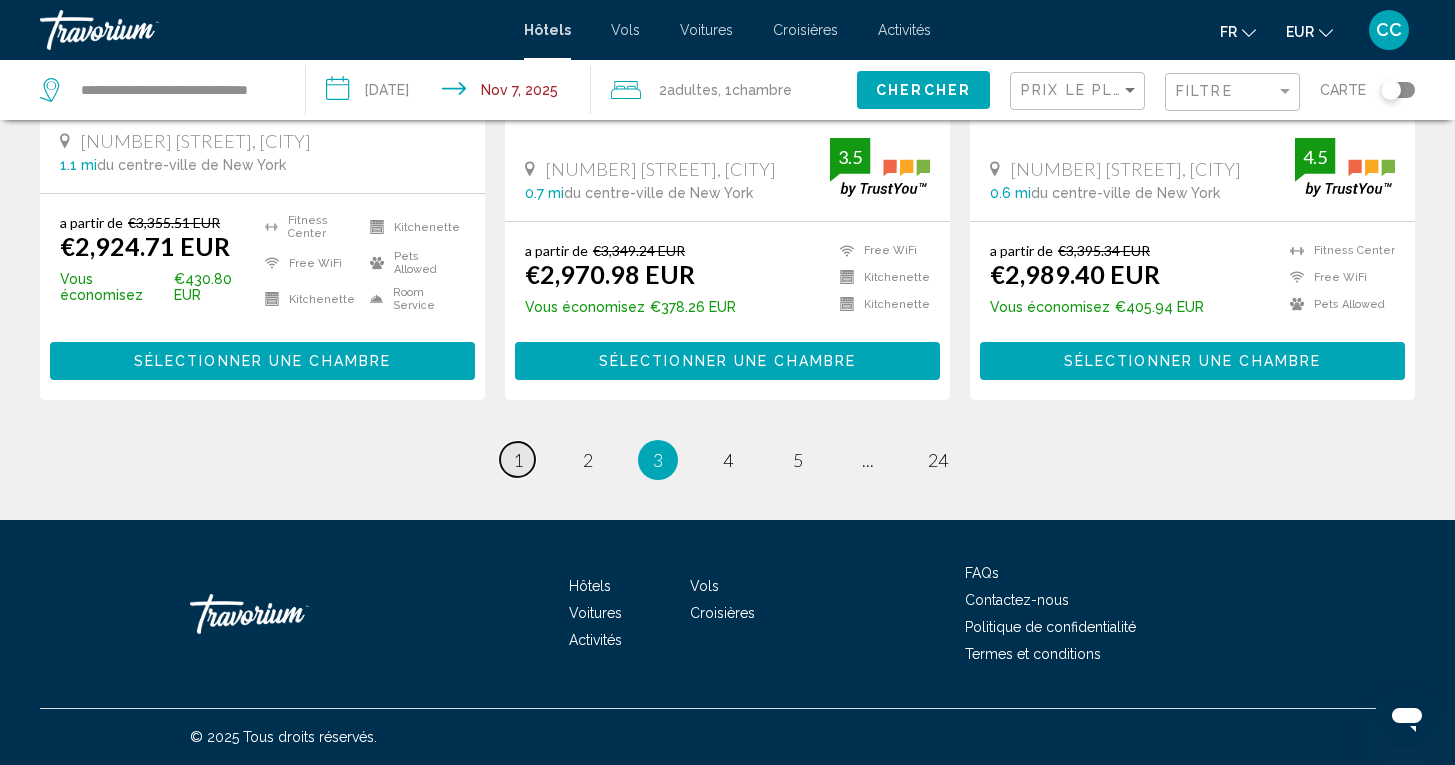 click on "1" at bounding box center (518, 460) 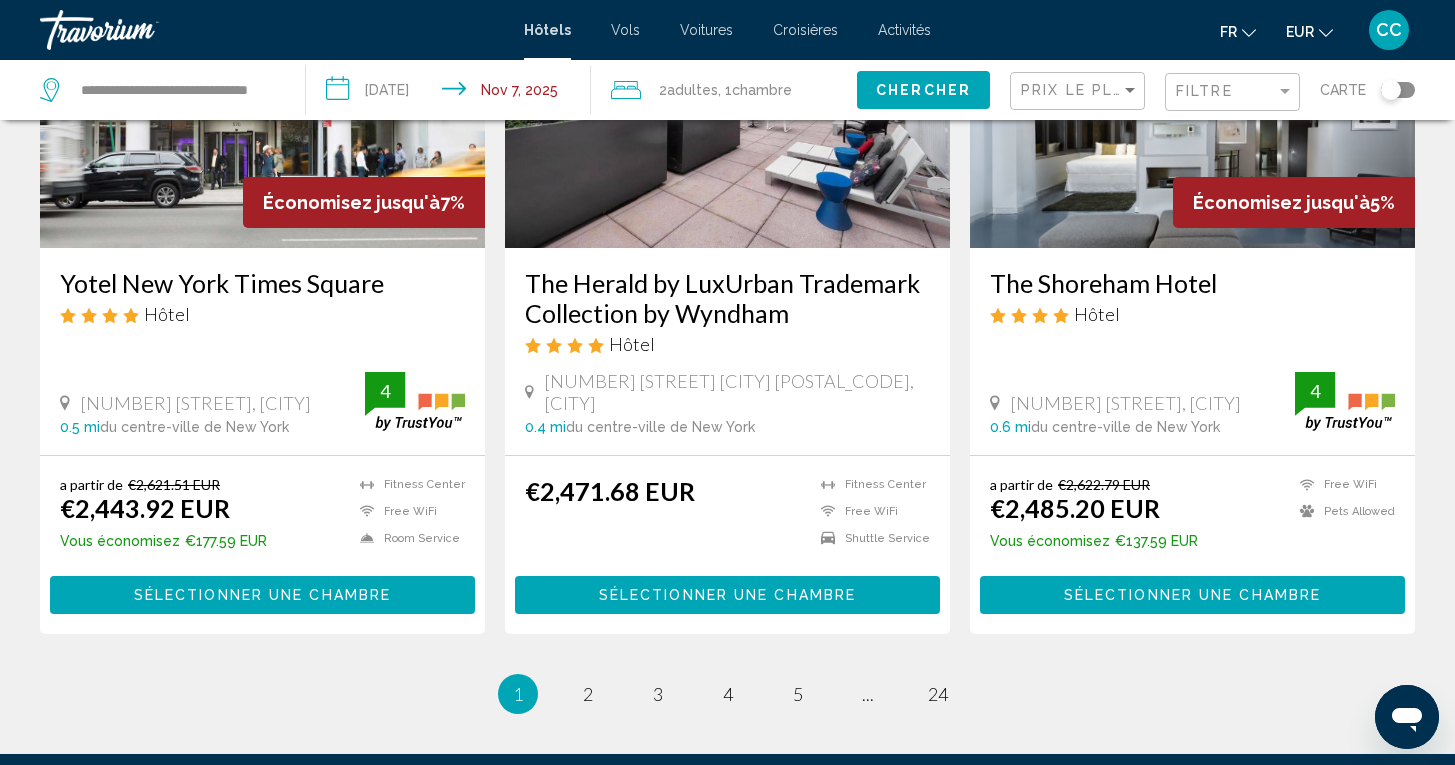scroll, scrollTop: 2463, scrollLeft: 0, axis: vertical 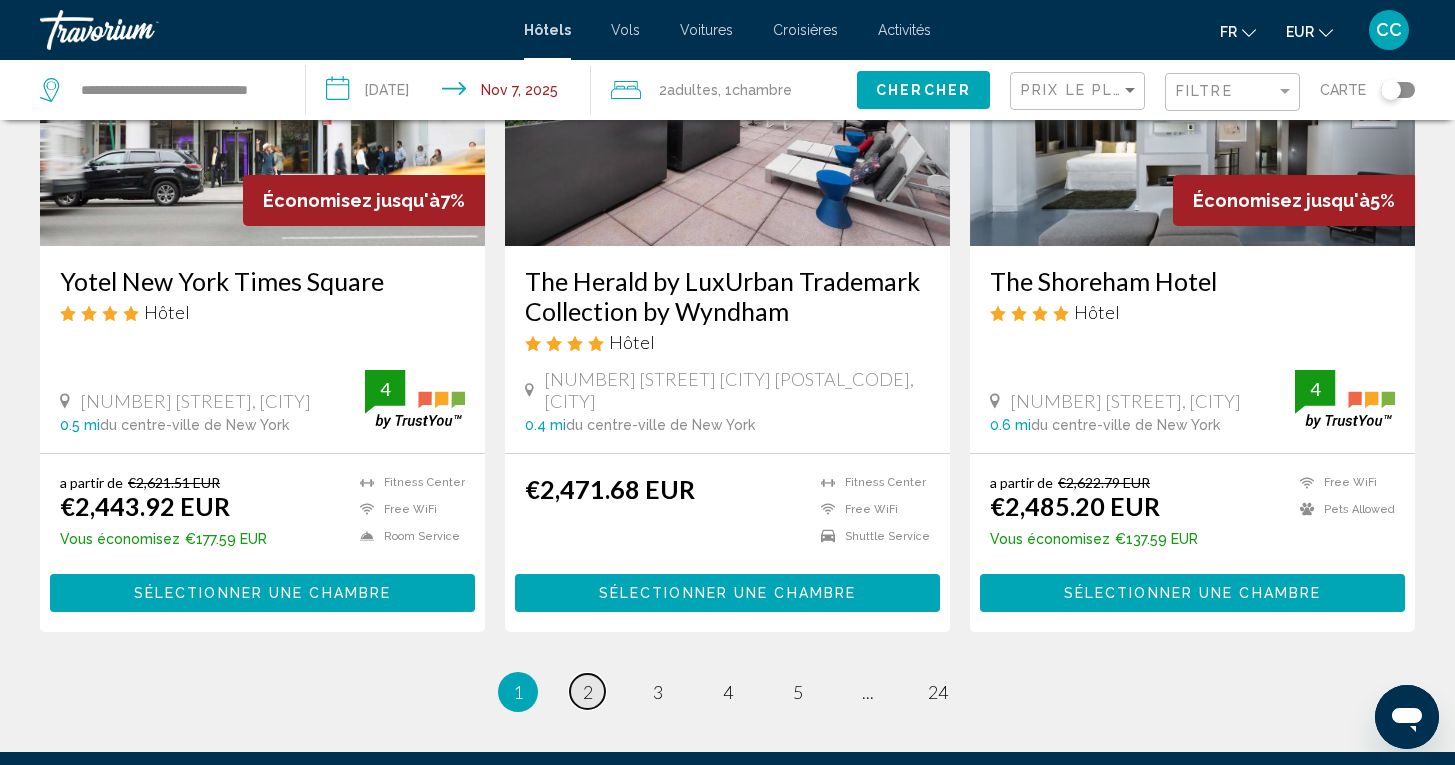 click on "2" at bounding box center (588, 692) 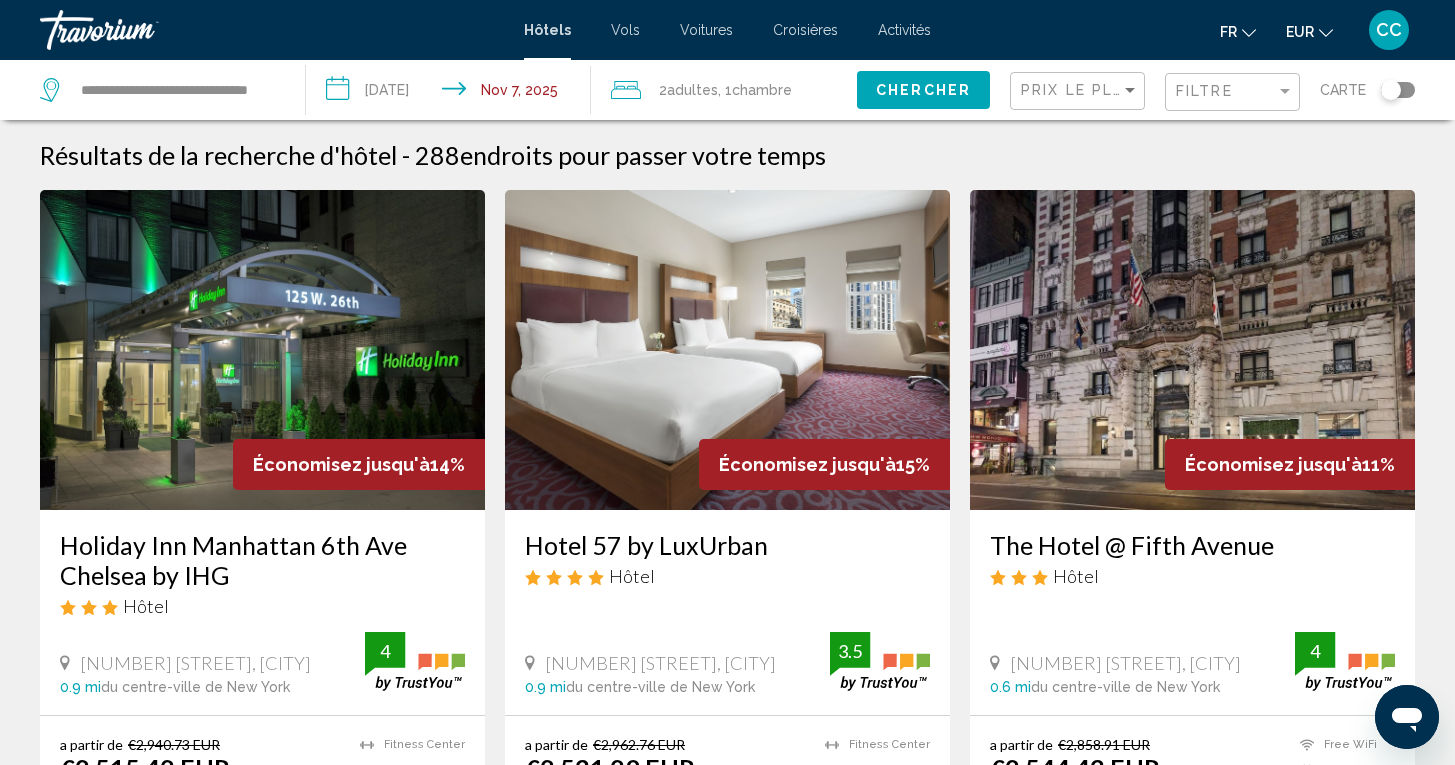 scroll, scrollTop: 0, scrollLeft: 0, axis: both 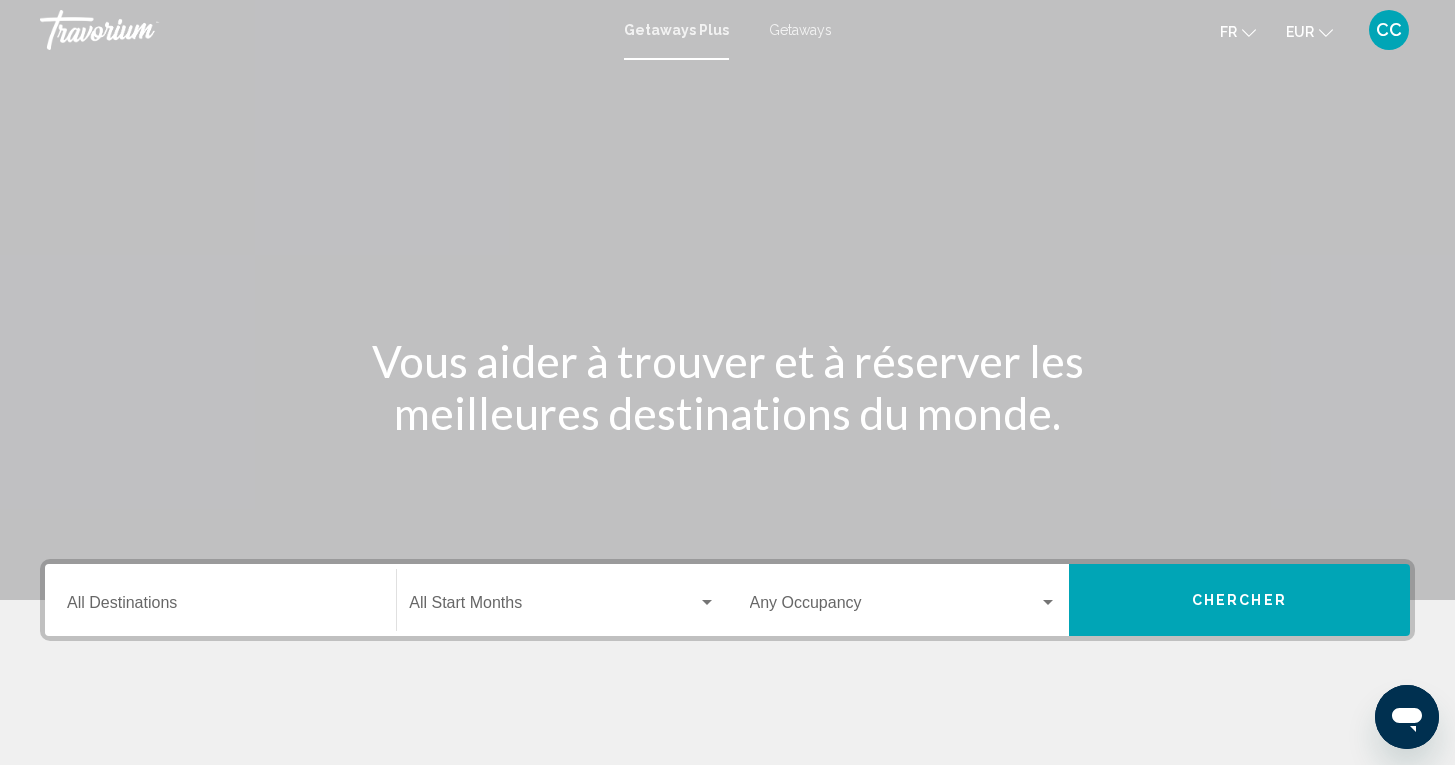 click on "Getaways" at bounding box center [800, 30] 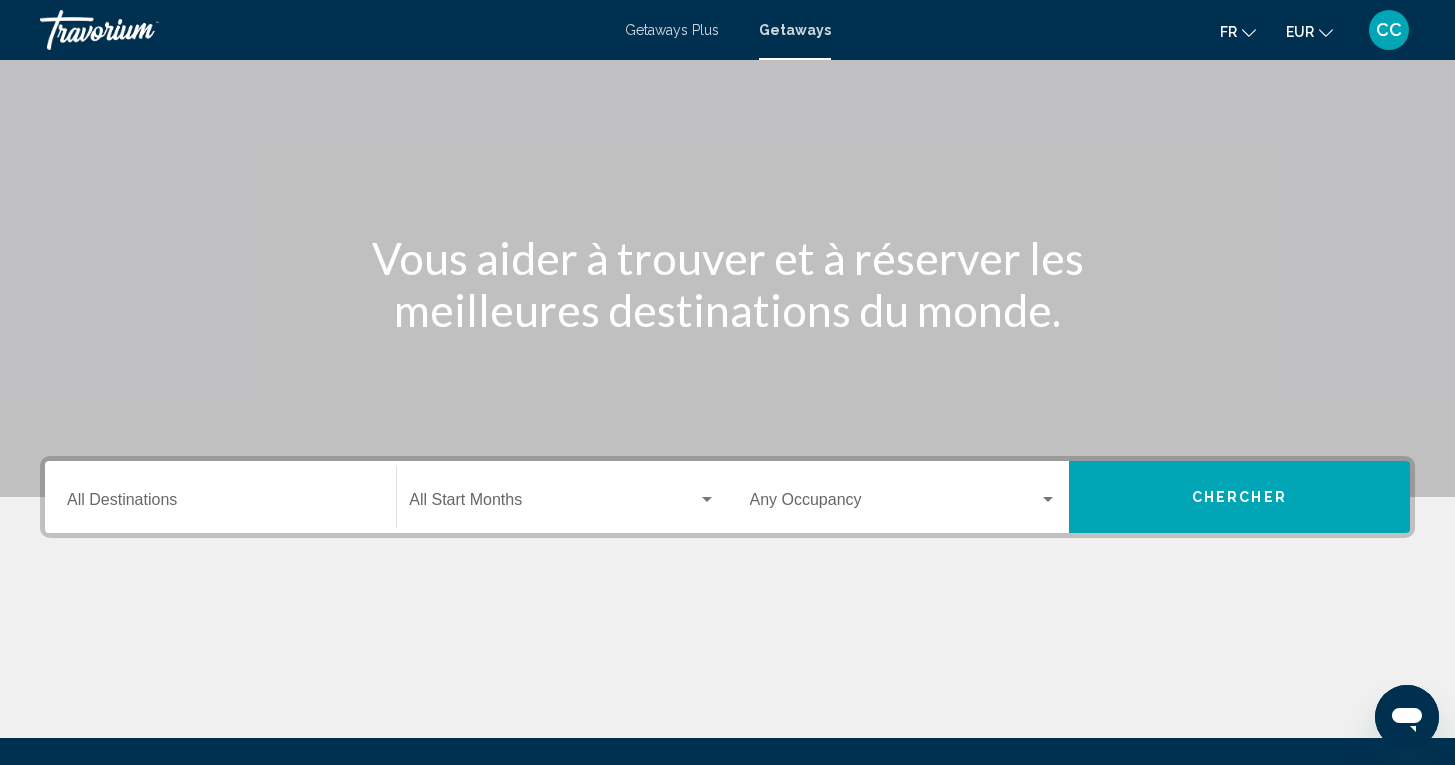 scroll, scrollTop: 156, scrollLeft: 0, axis: vertical 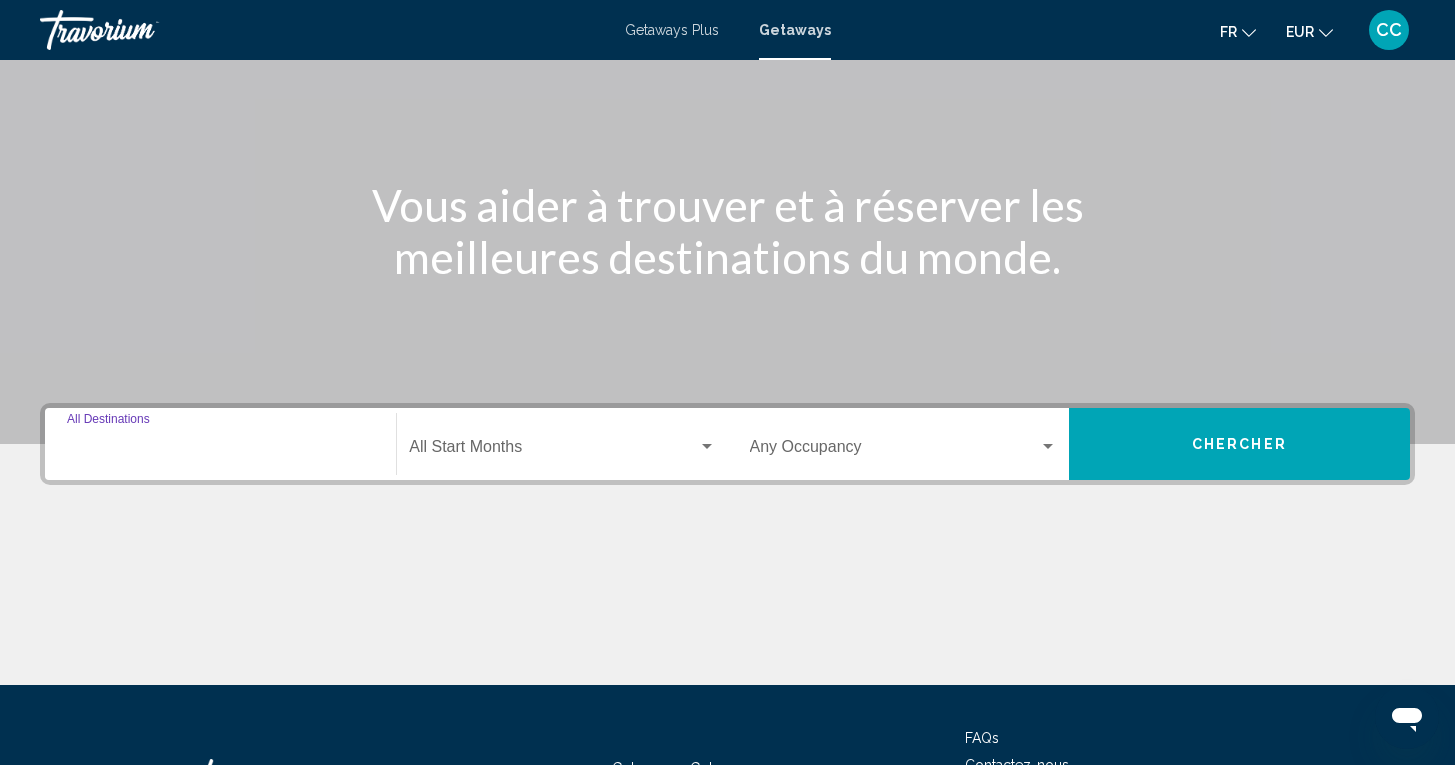 click on "Destination All Destinations" at bounding box center (220, 451) 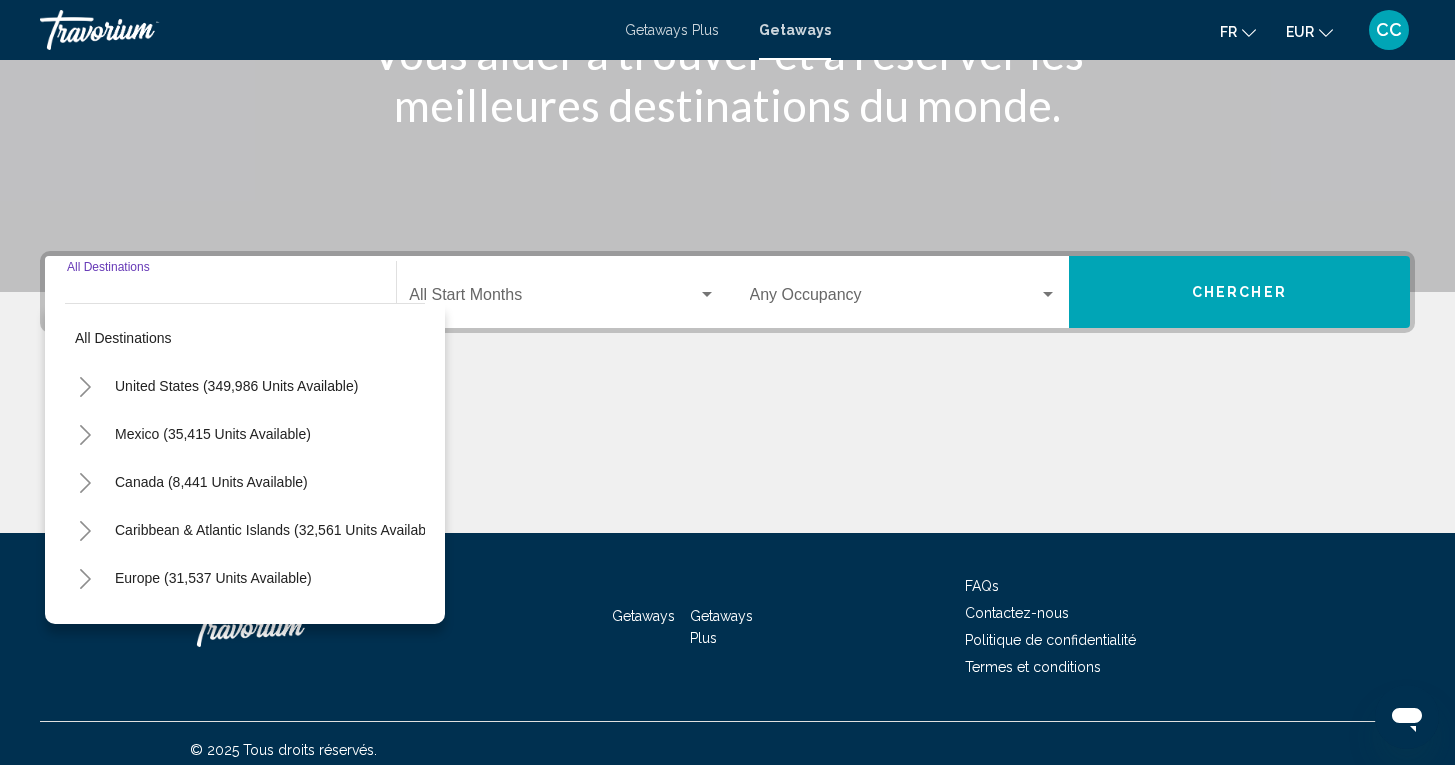 scroll, scrollTop: 321, scrollLeft: 0, axis: vertical 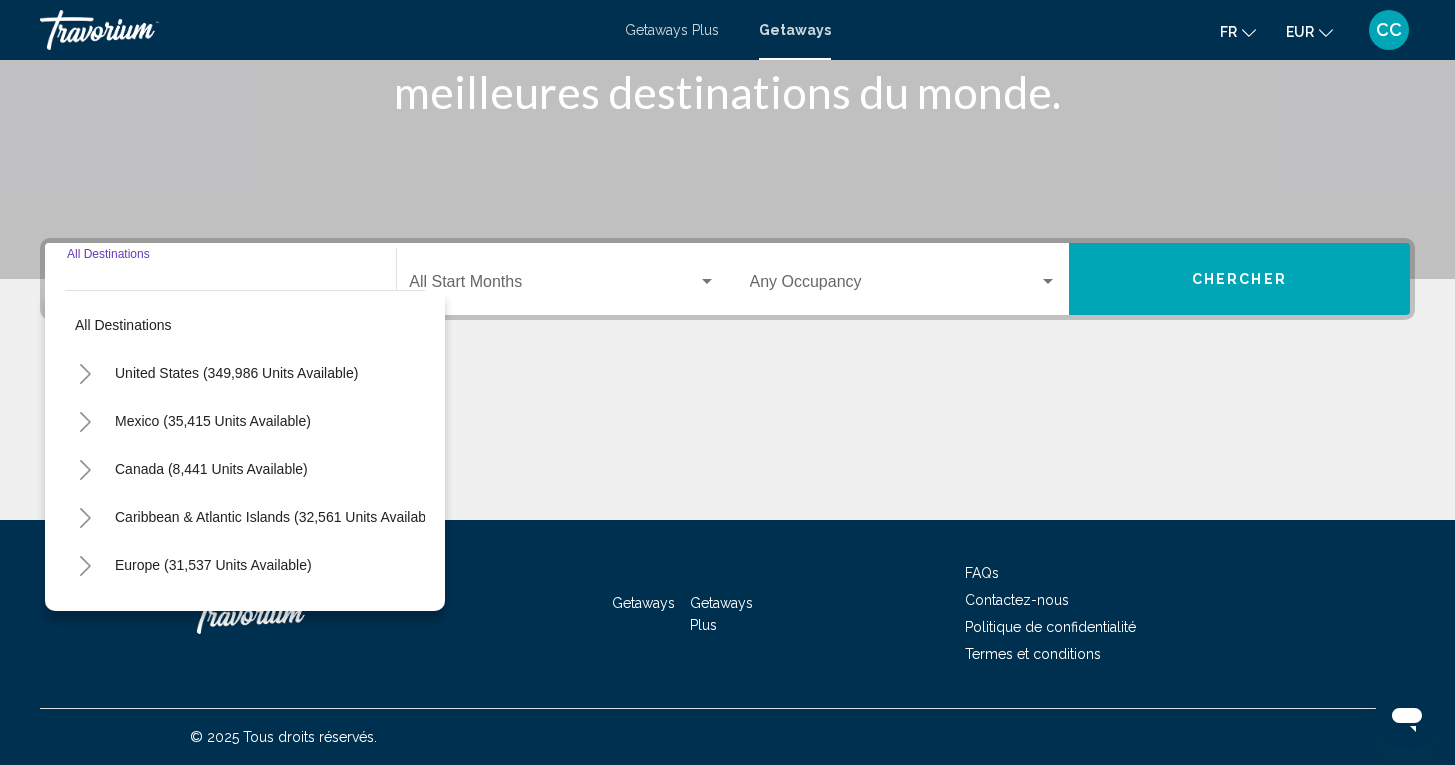 click 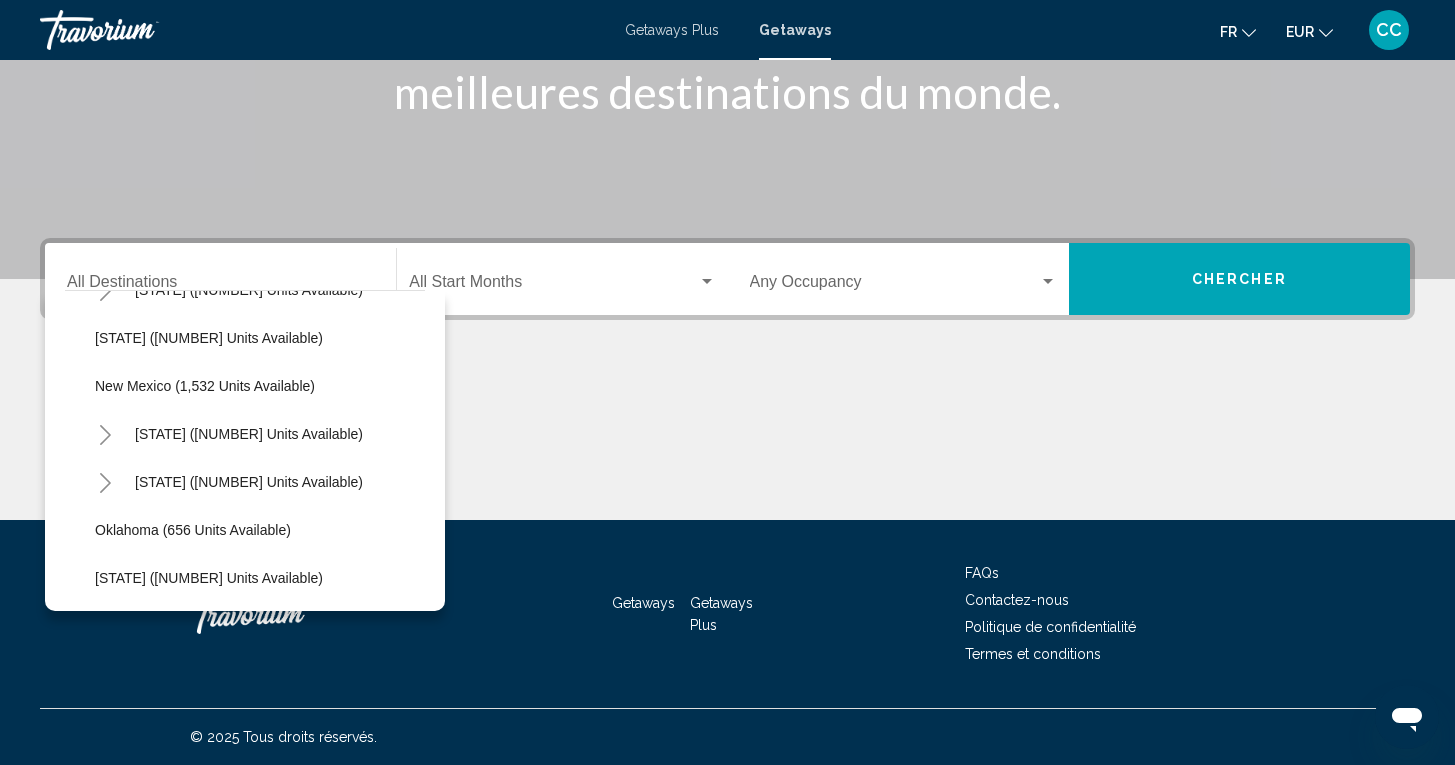 scroll, scrollTop: 1236, scrollLeft: 0, axis: vertical 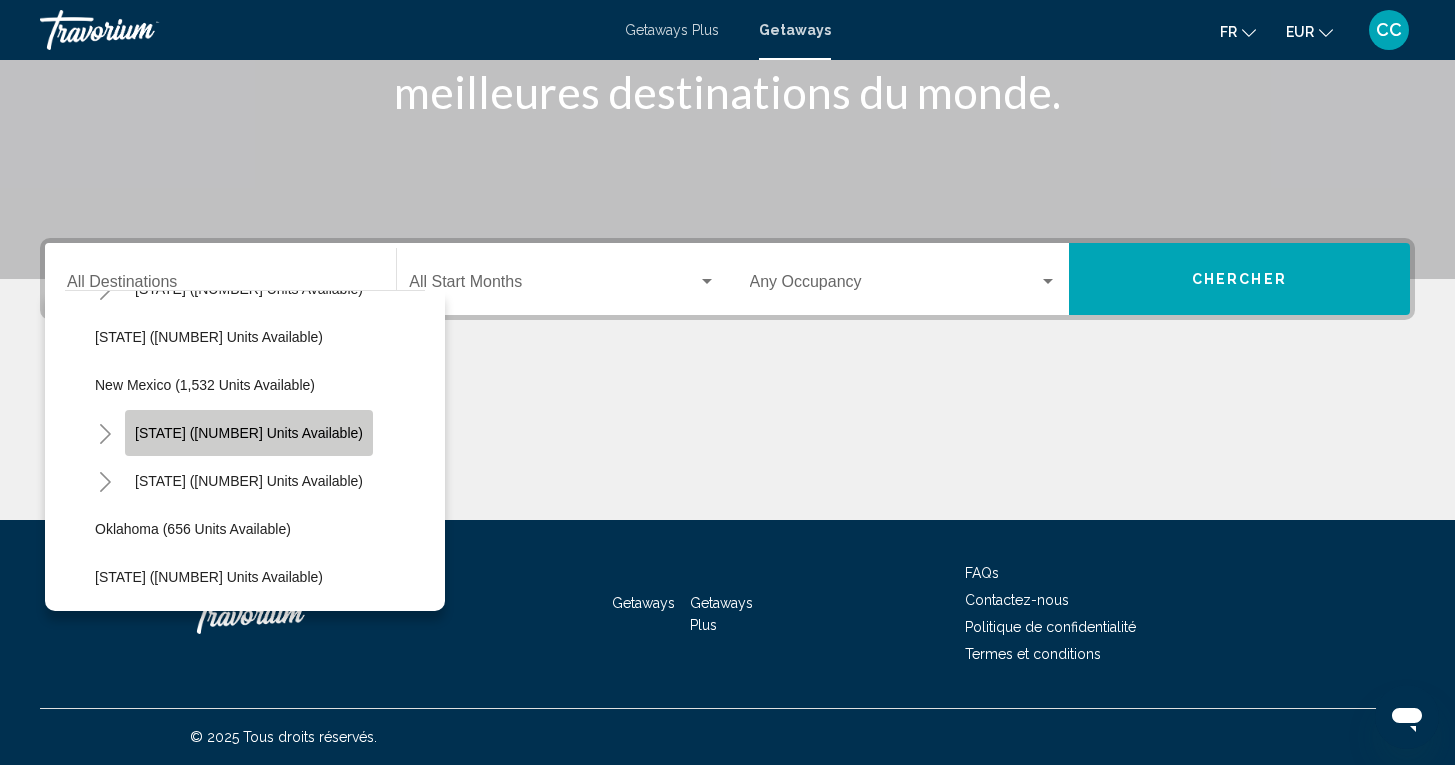 click on "New York (418 units available)" 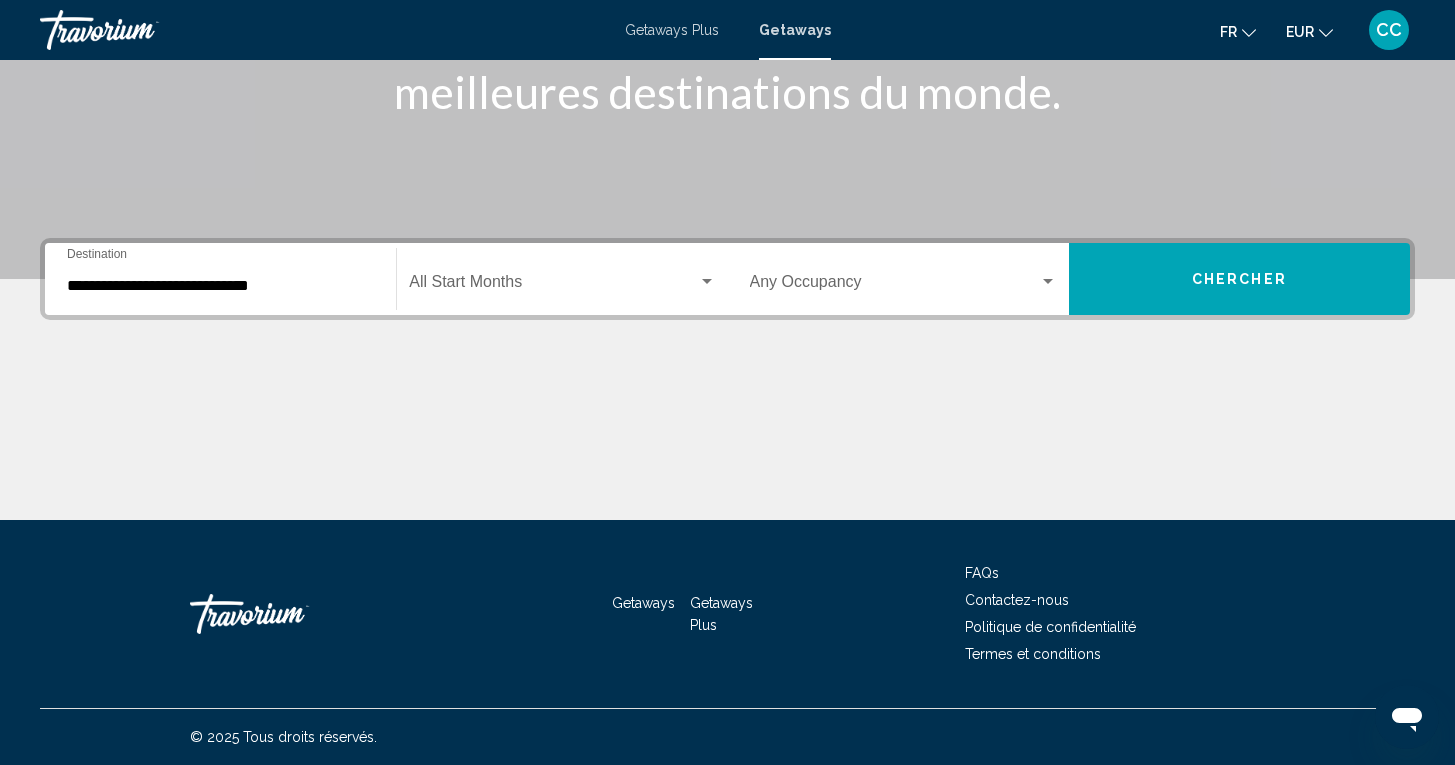 click on "Start Month All Start Months" 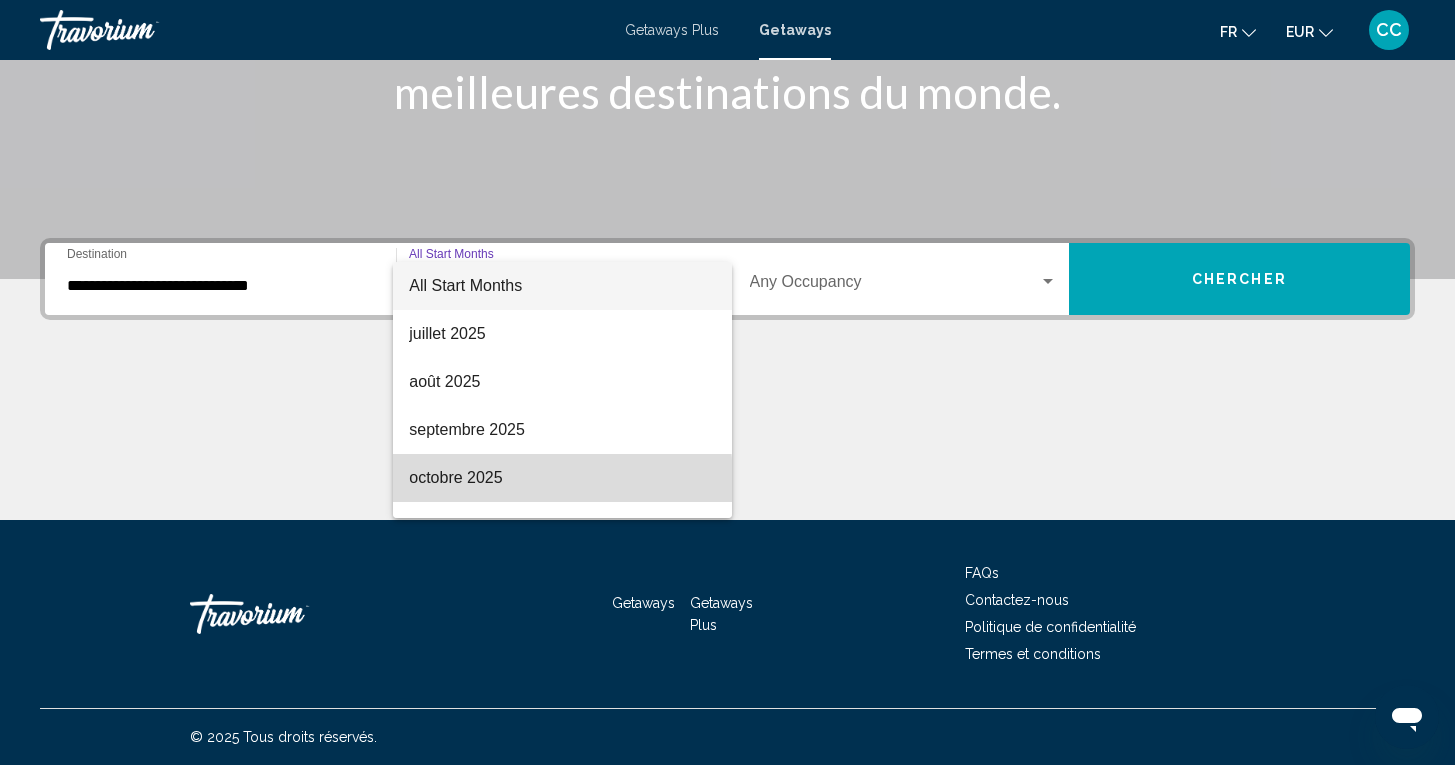 click on "octobre 2025" at bounding box center (562, 478) 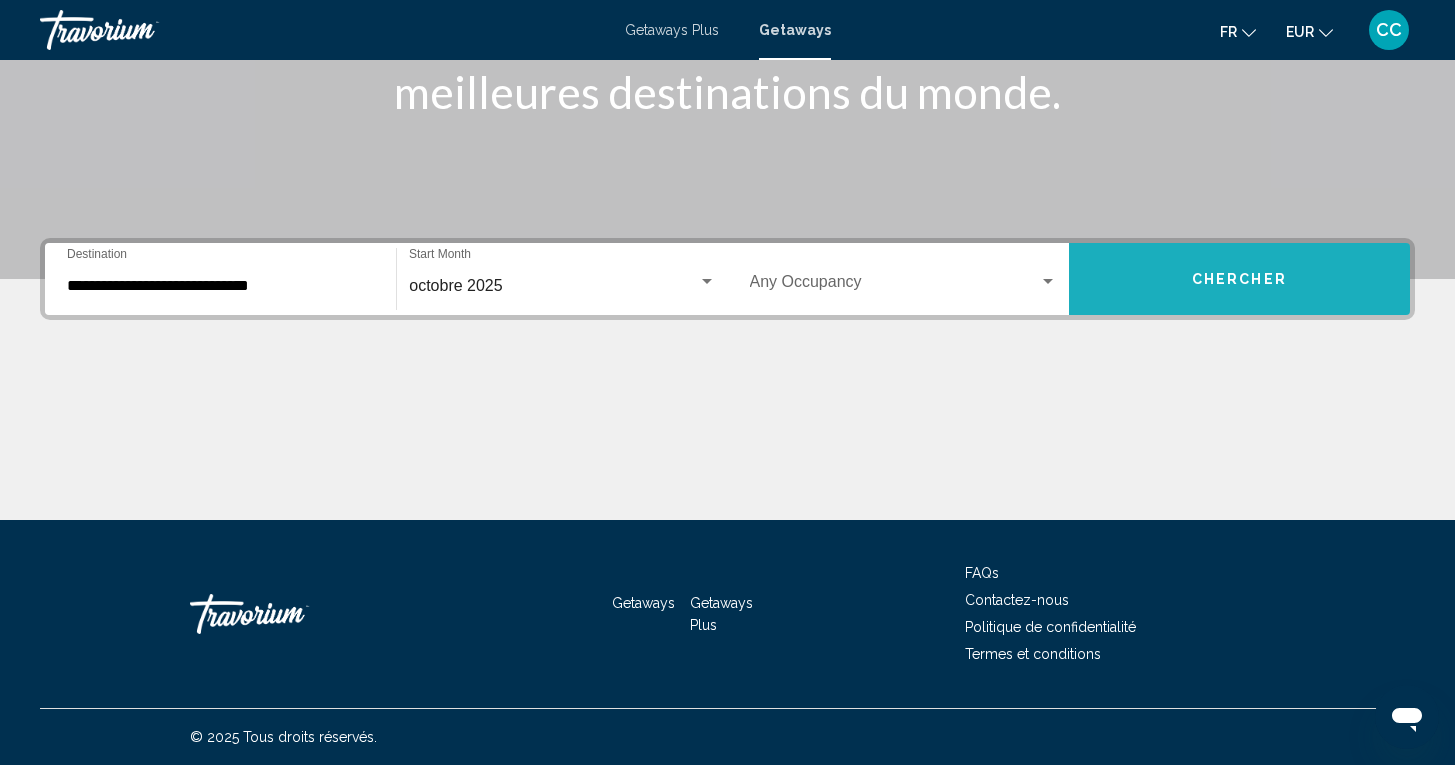 click on "Chercher" at bounding box center [1239, 280] 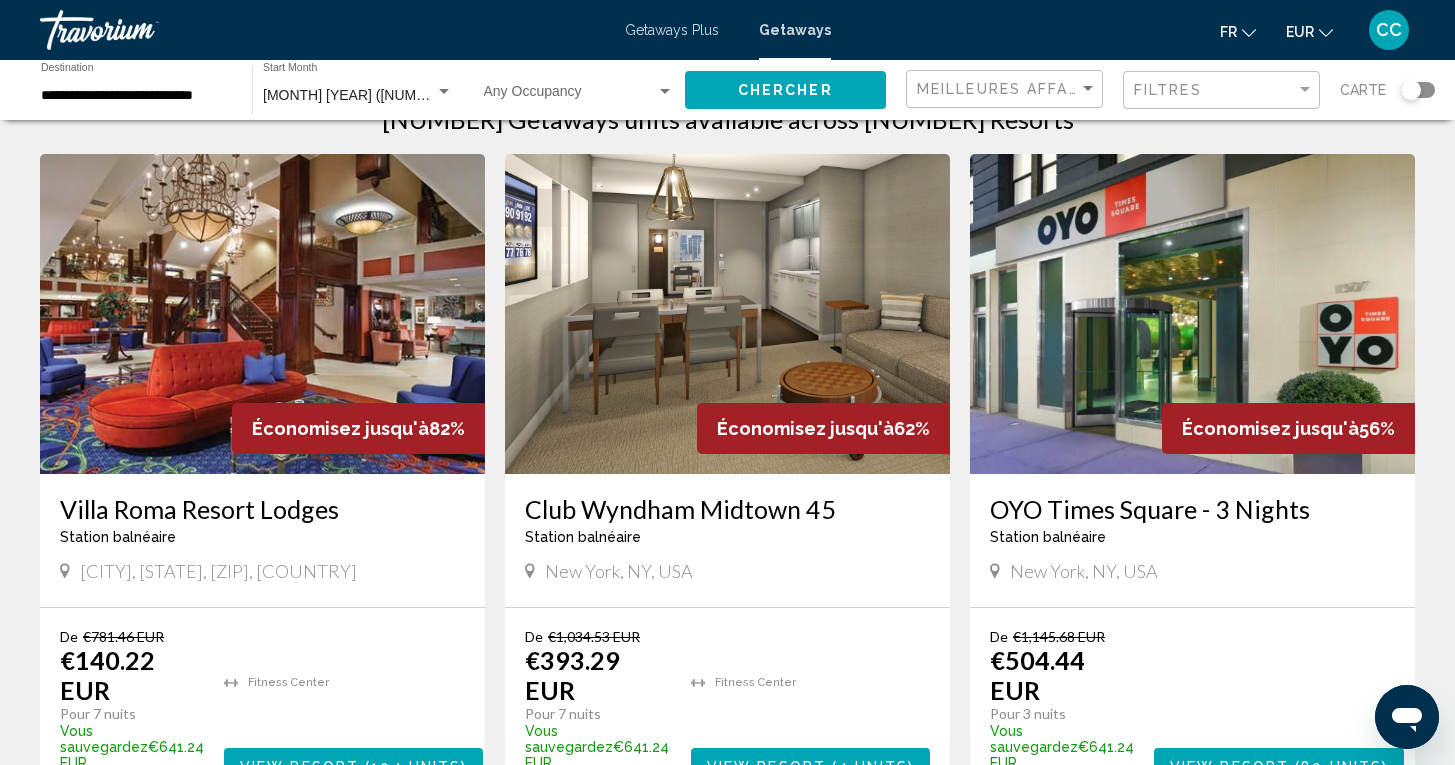 scroll, scrollTop: 110, scrollLeft: 0, axis: vertical 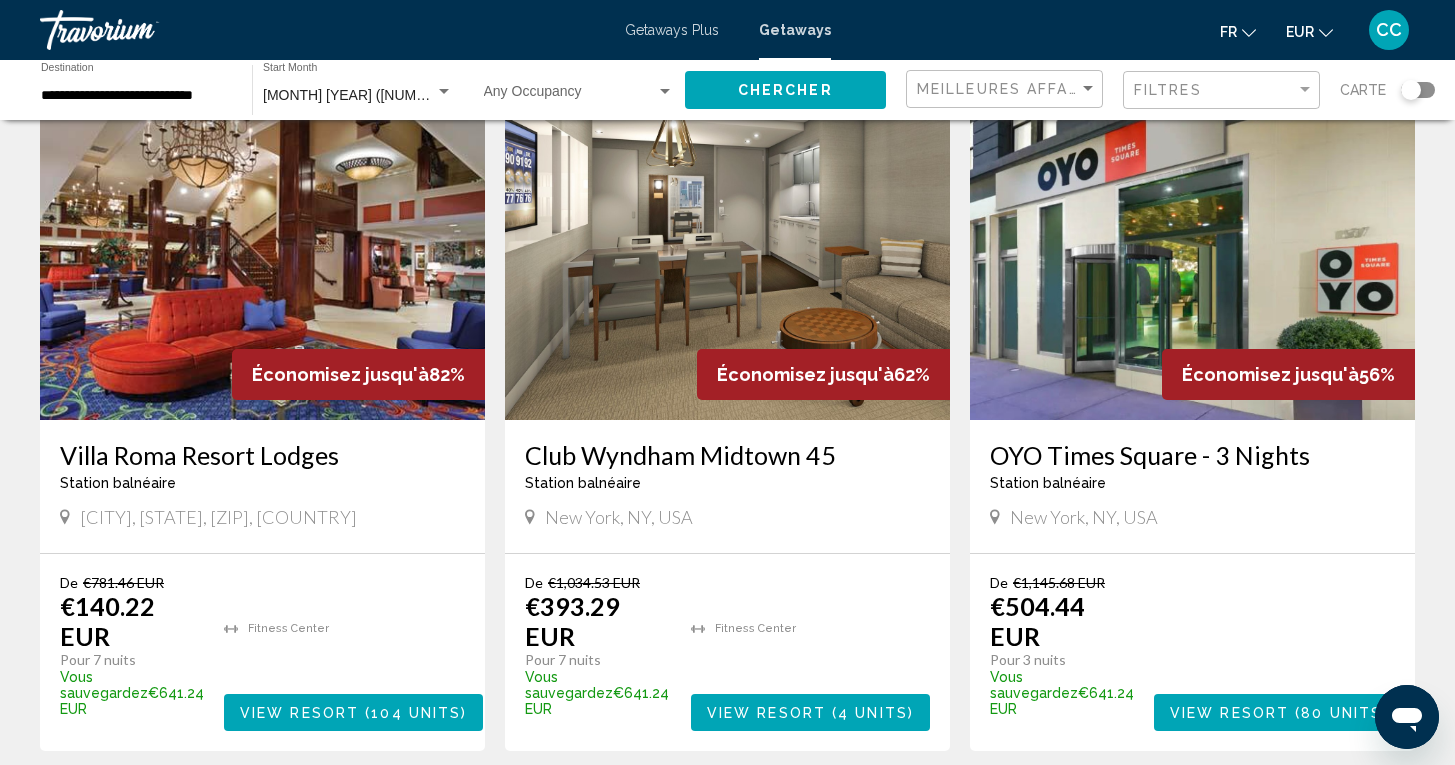 click on "Club Wyndham Midtown 45" at bounding box center (727, 455) 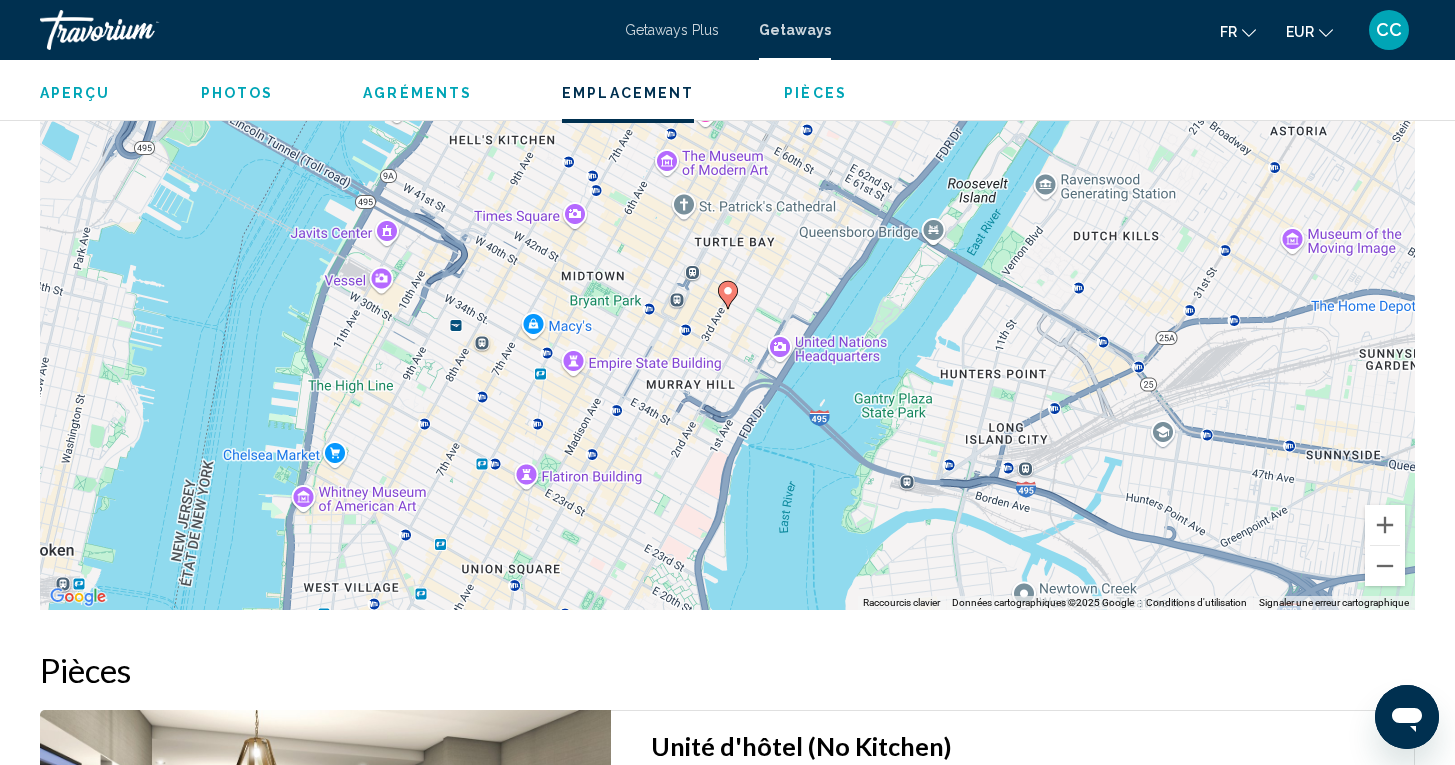 scroll, scrollTop: 2480, scrollLeft: 0, axis: vertical 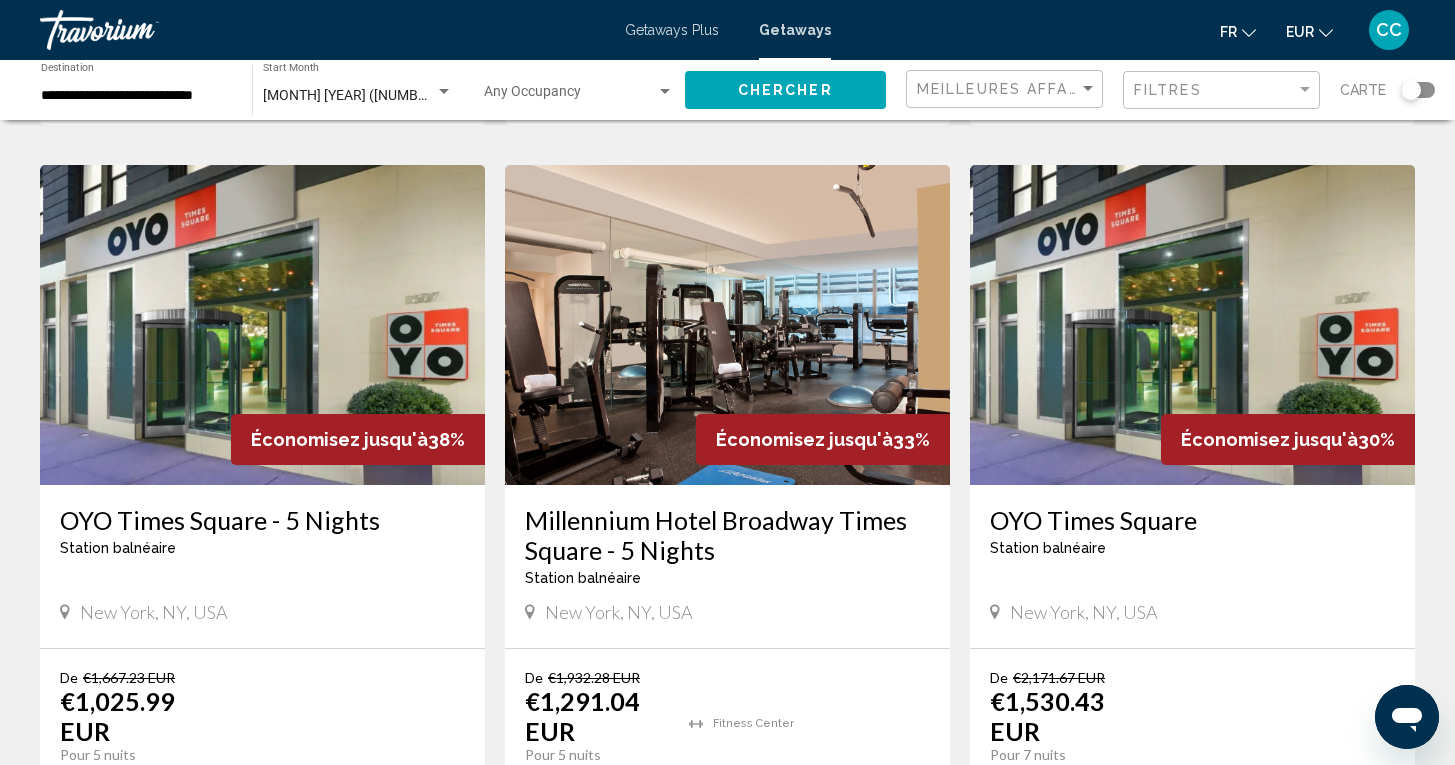 click on "OYO Times Square" at bounding box center [1192, 520] 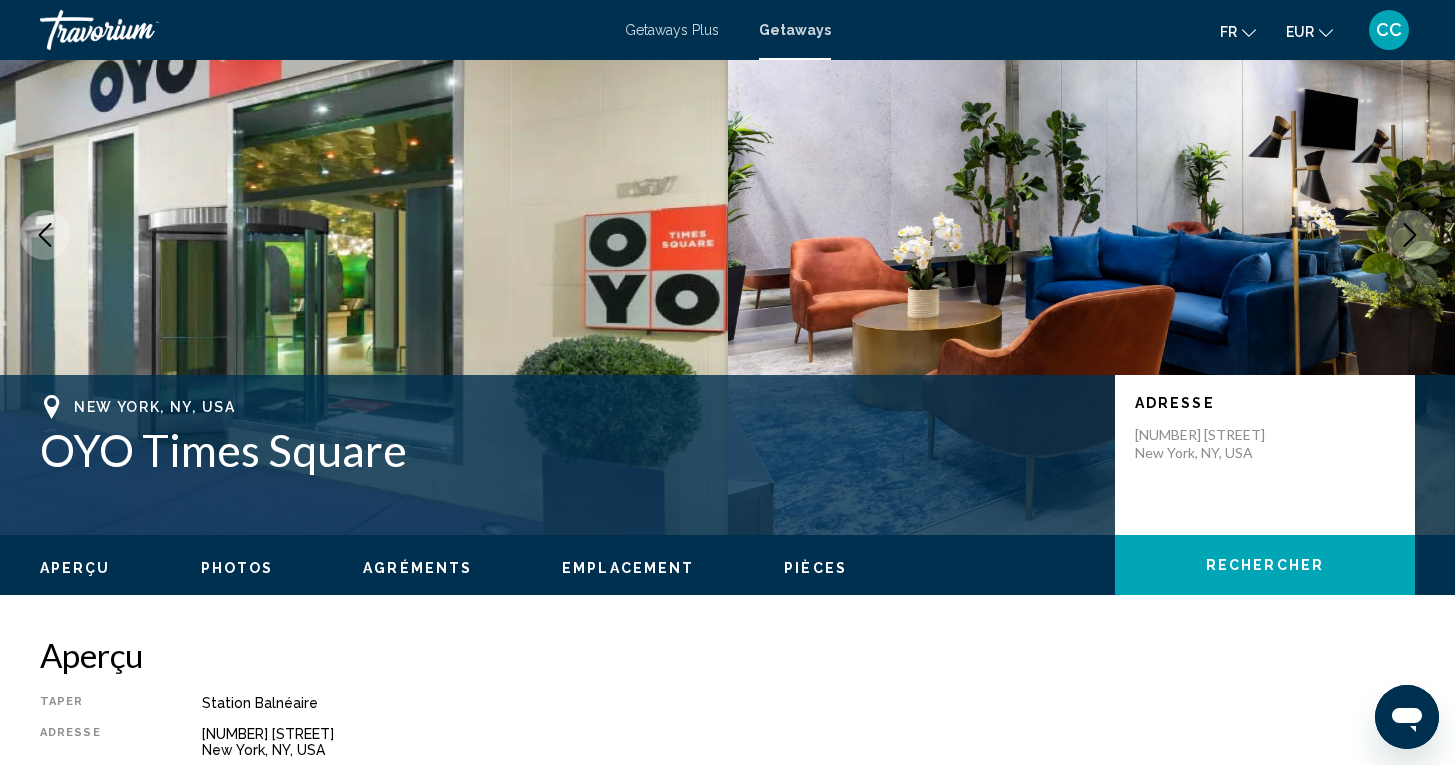 scroll, scrollTop: 145, scrollLeft: 0, axis: vertical 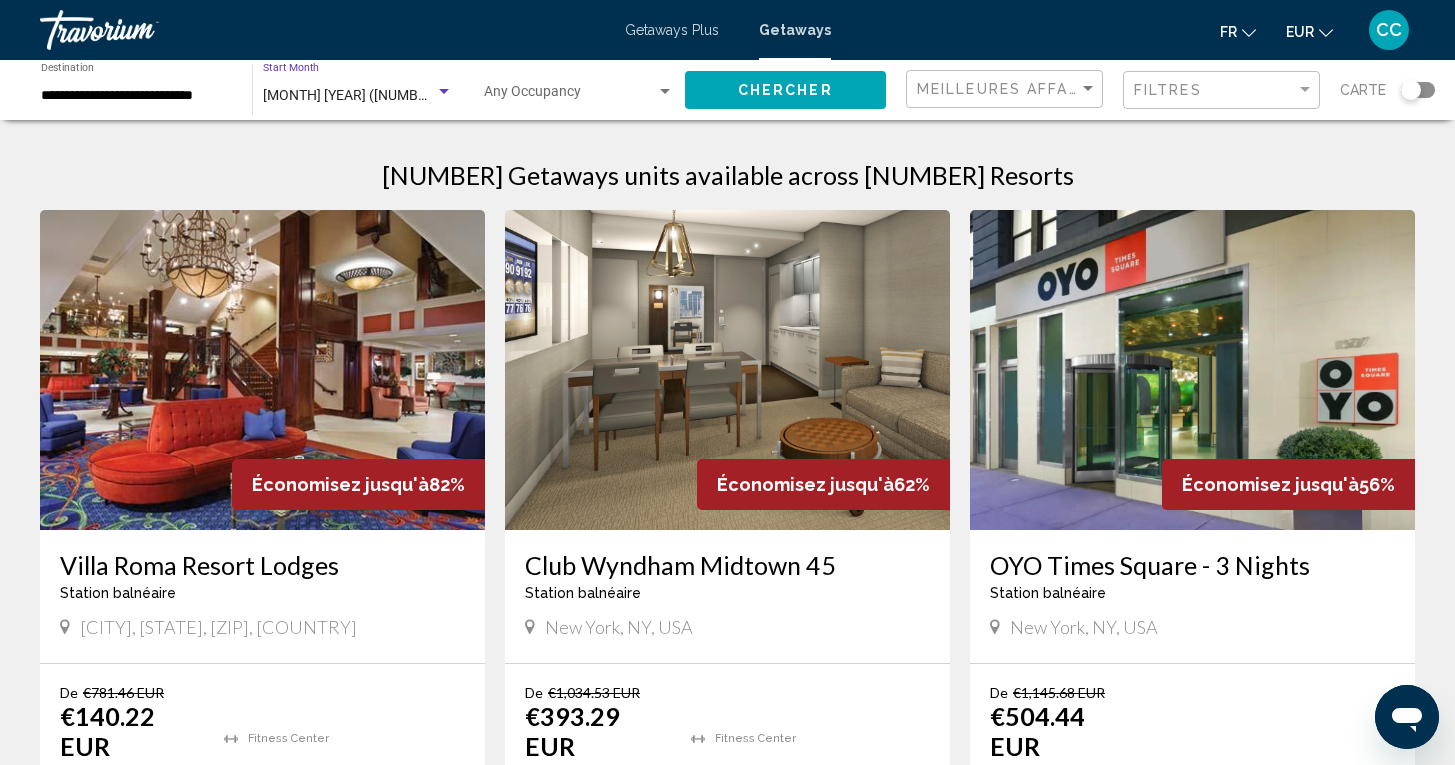 click on "octobre 2025 (1,818 units available)" at bounding box center [399, 95] 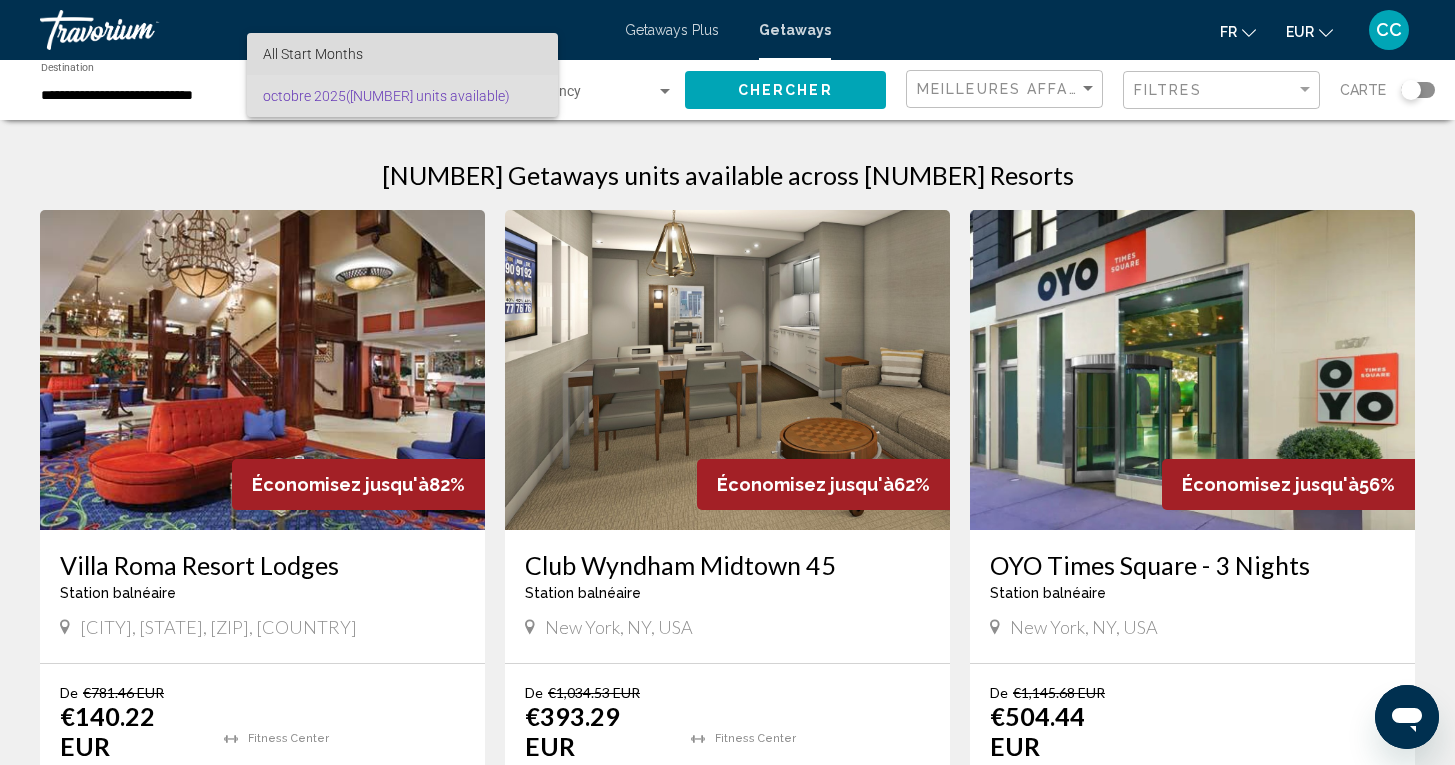 click on "All Start Months" at bounding box center (402, 54) 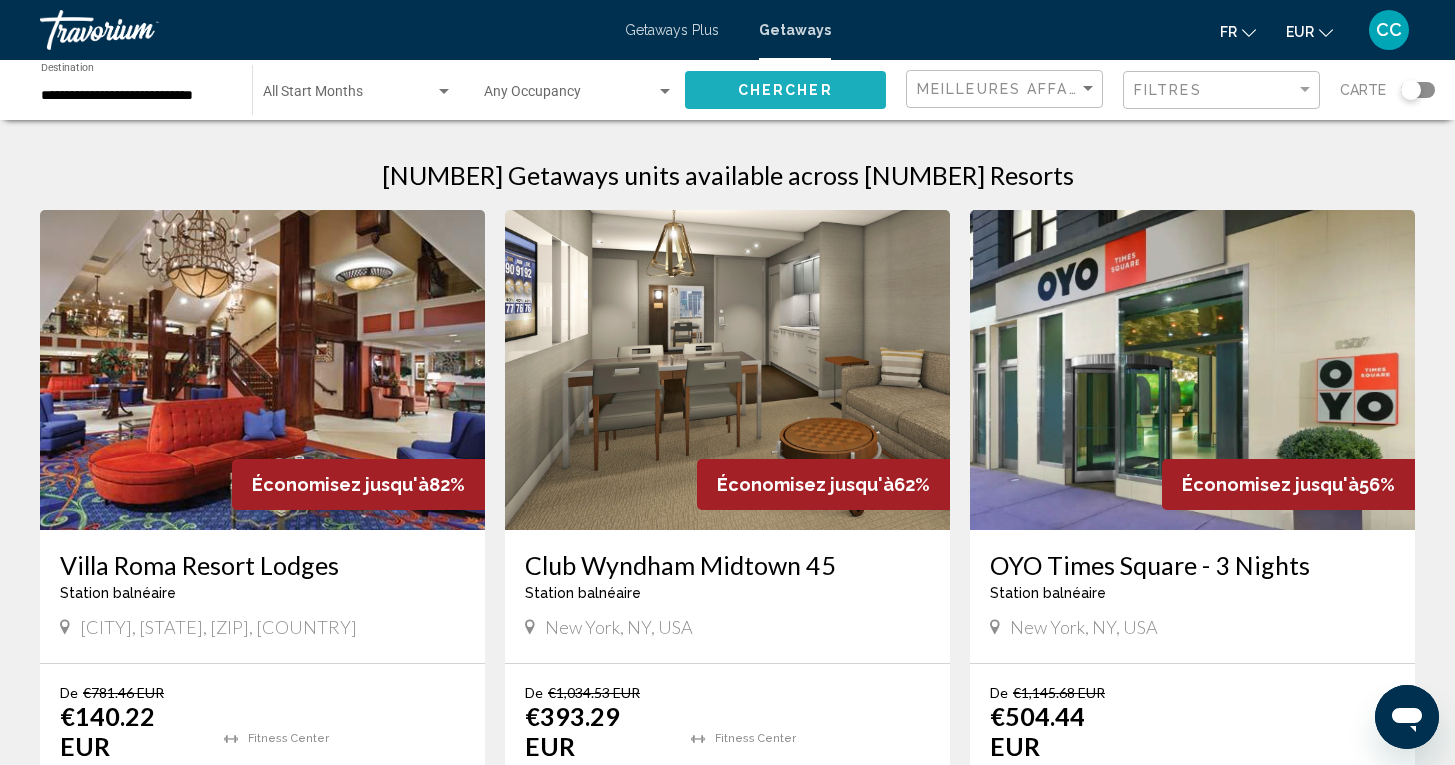 click on "Chercher" 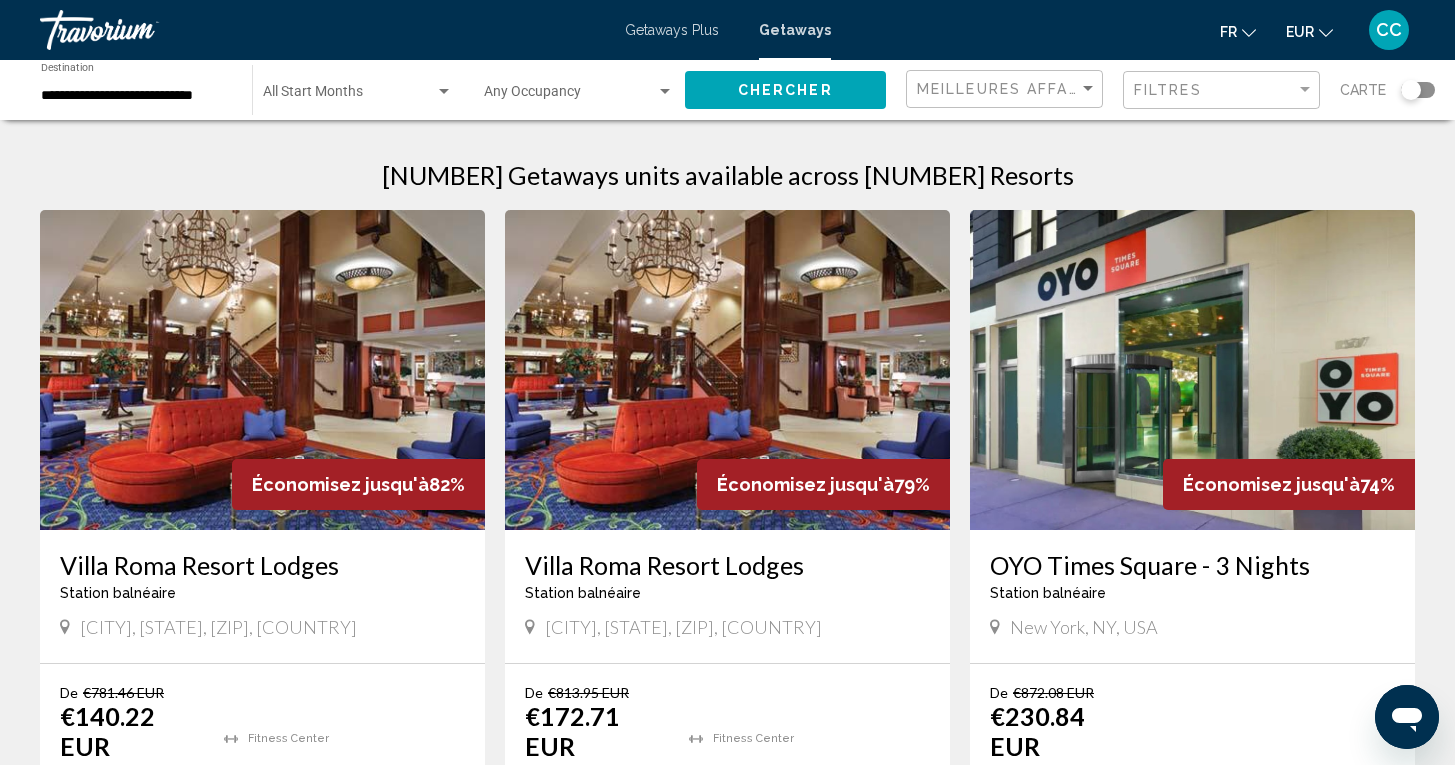 click at bounding box center (349, 96) 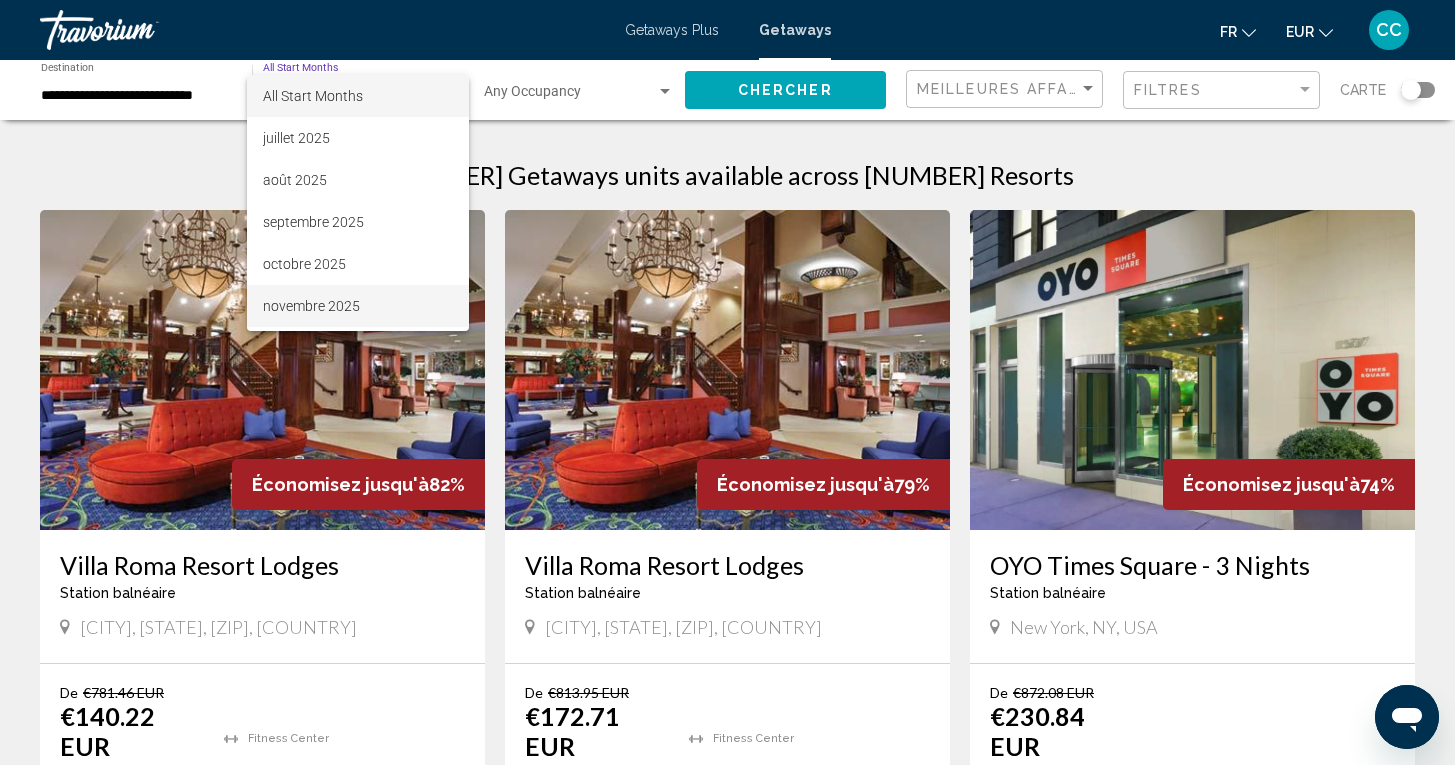 click on "novembre 2025" at bounding box center (358, 306) 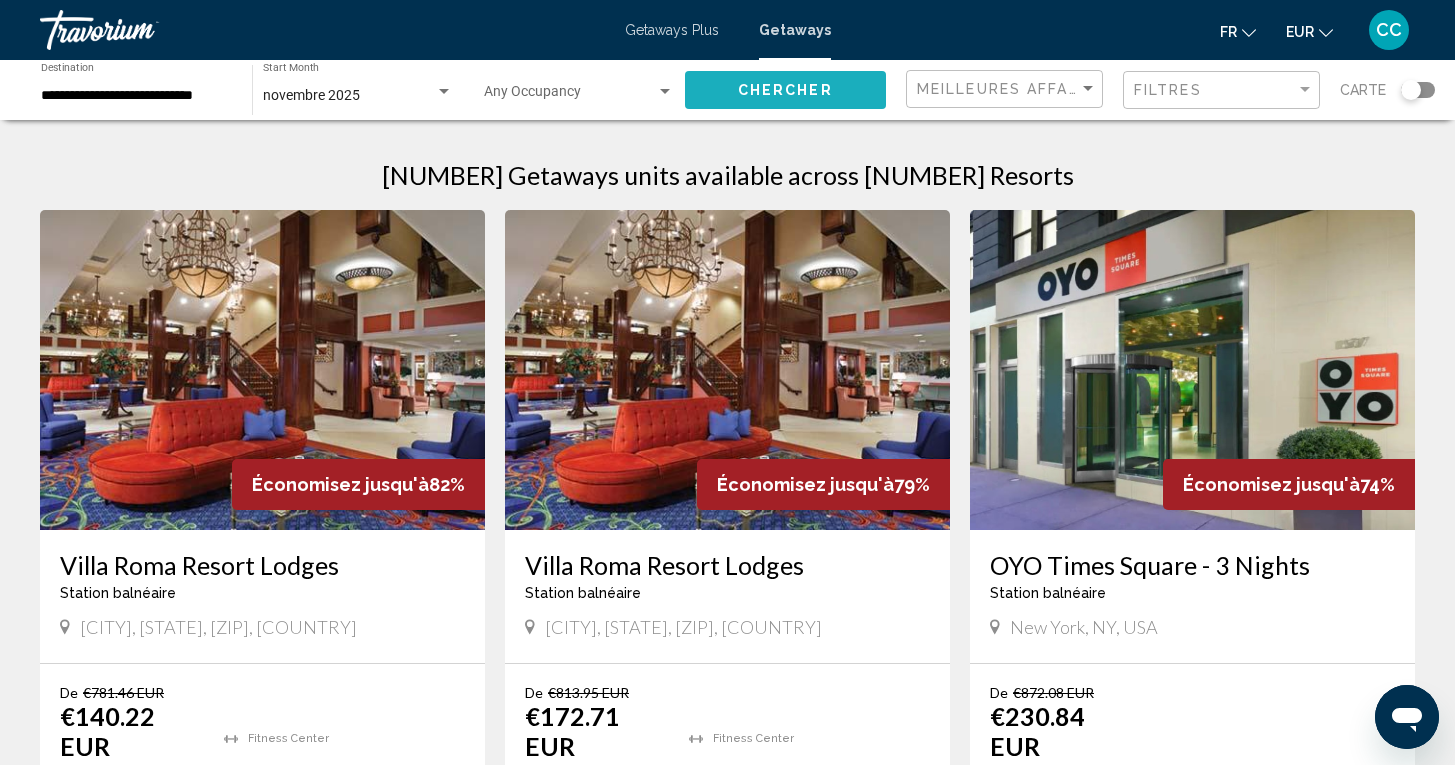 click on "Chercher" 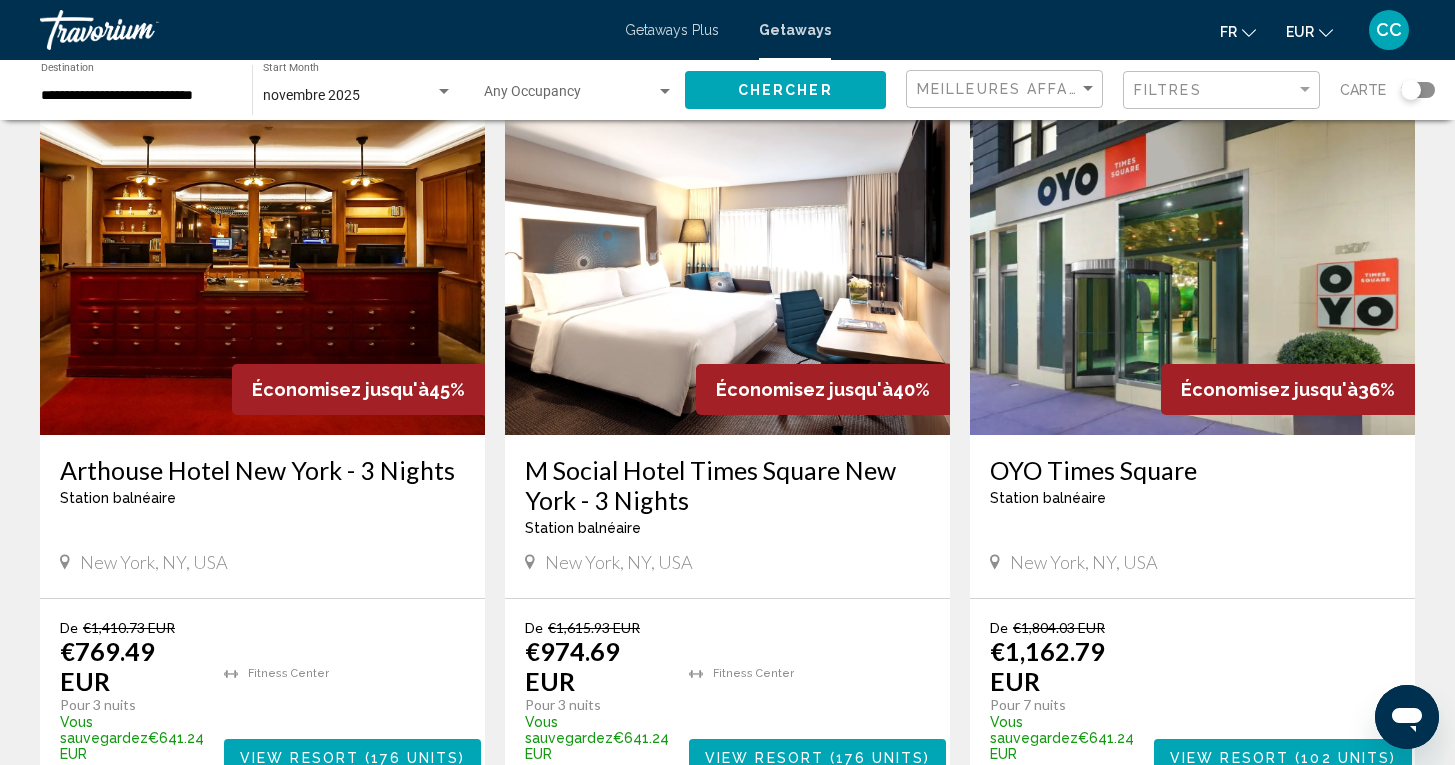 scroll, scrollTop: 1548, scrollLeft: 0, axis: vertical 